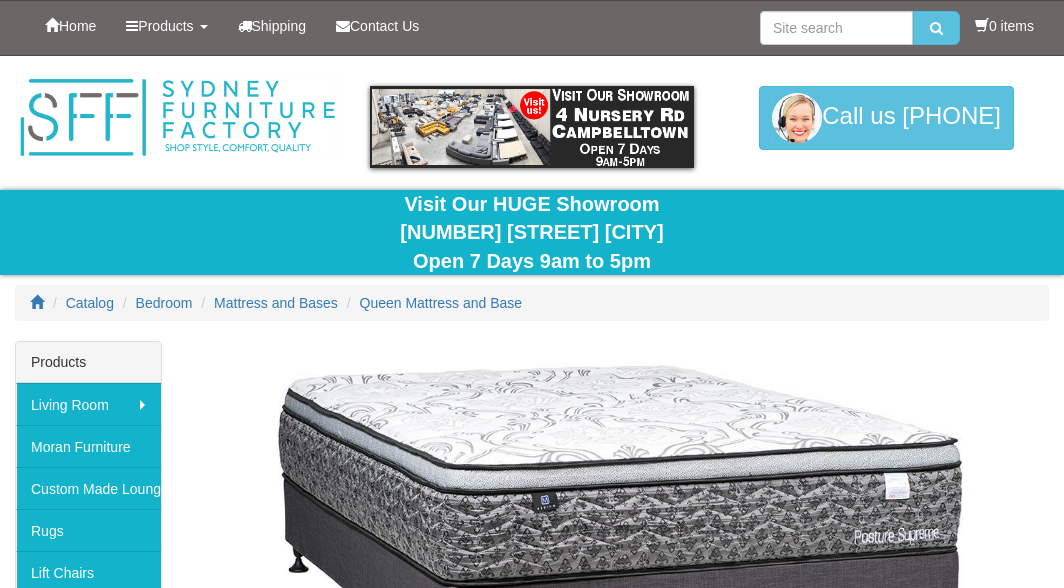 scroll, scrollTop: 0, scrollLeft: 0, axis: both 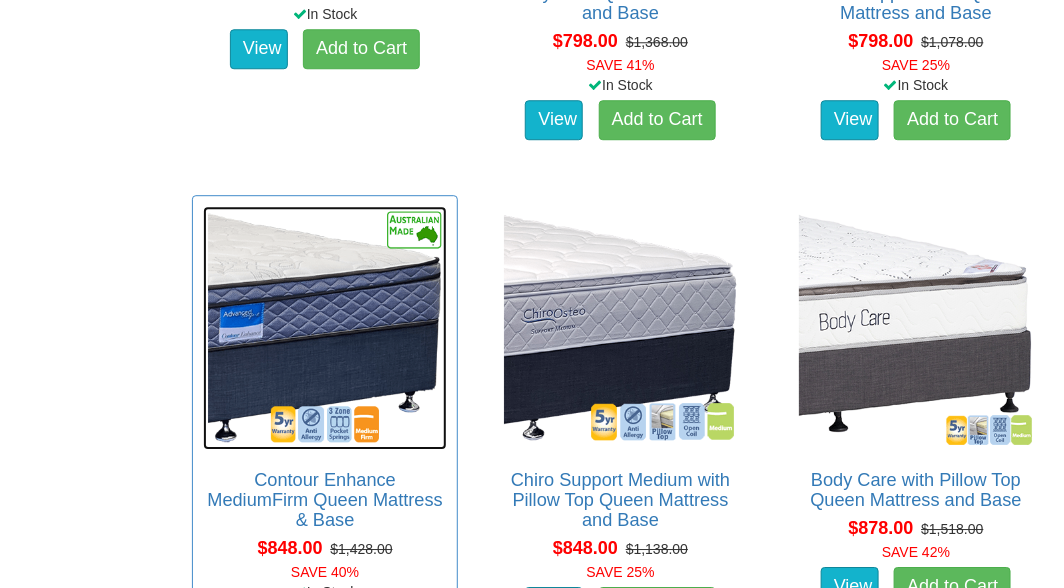 click at bounding box center (325, 328) 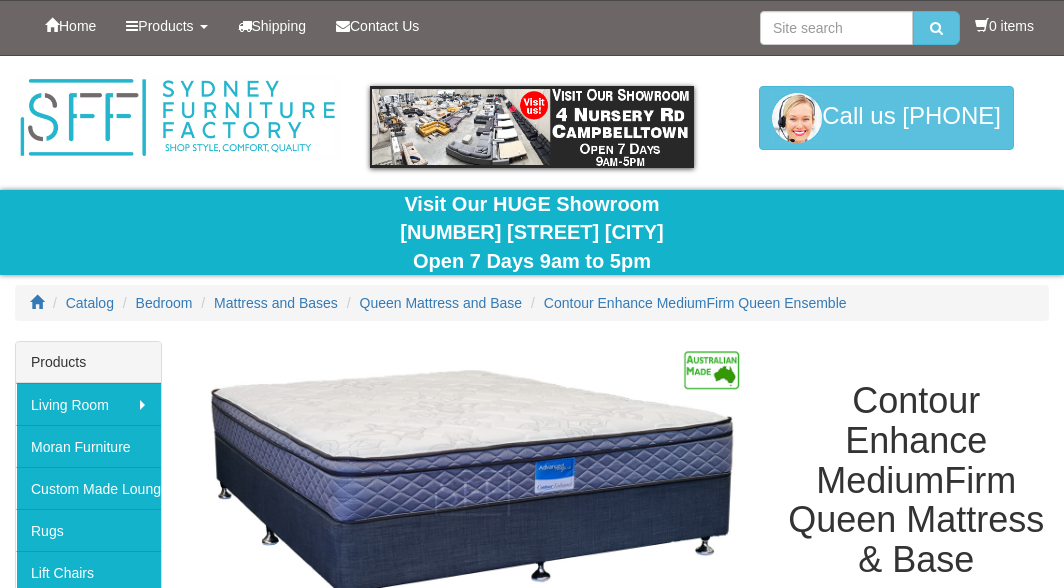 scroll, scrollTop: 0, scrollLeft: 0, axis: both 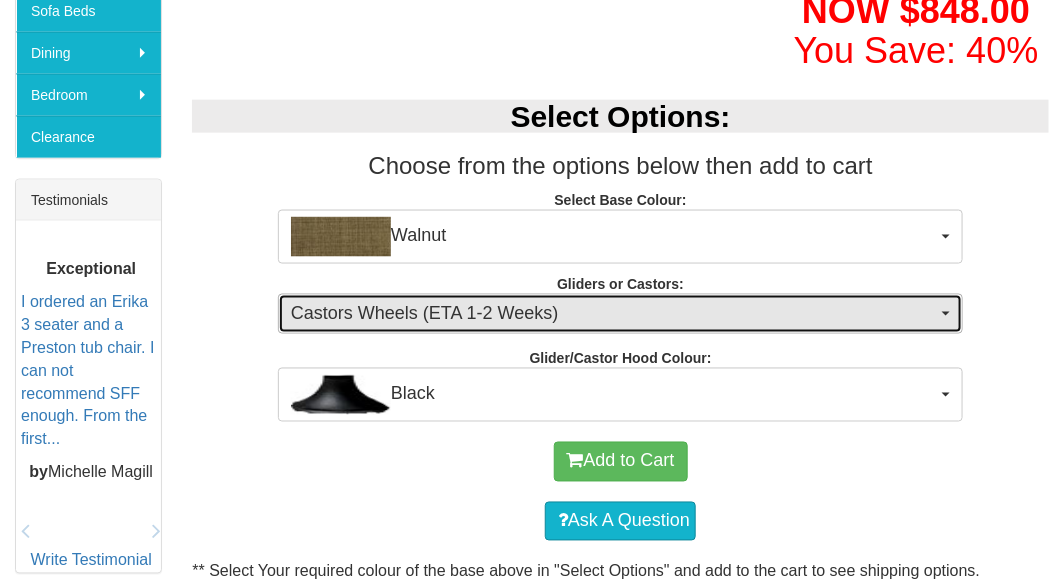click at bounding box center (946, 314) 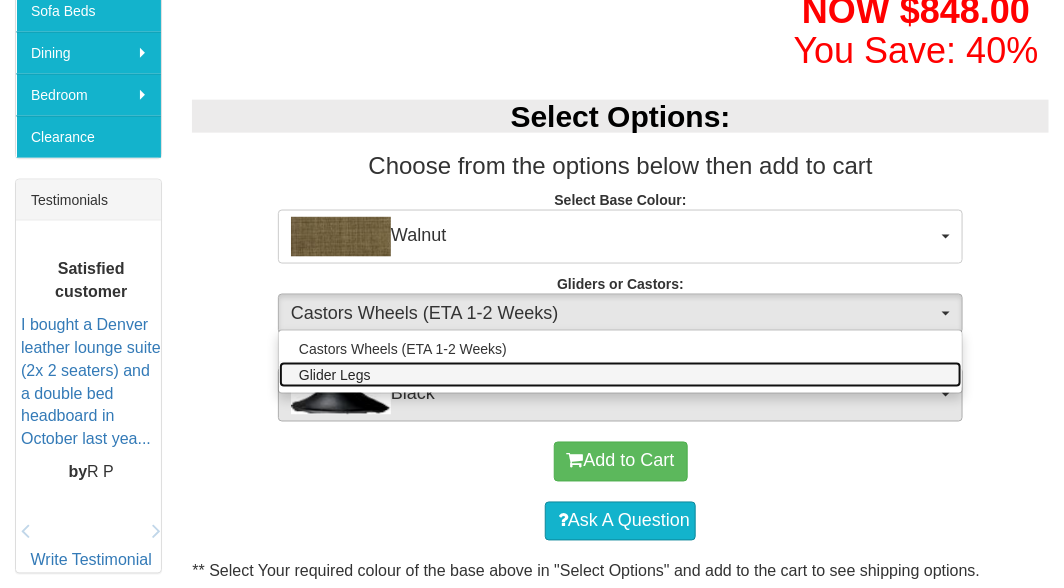 click on "Glider Legs" at bounding box center [335, 375] 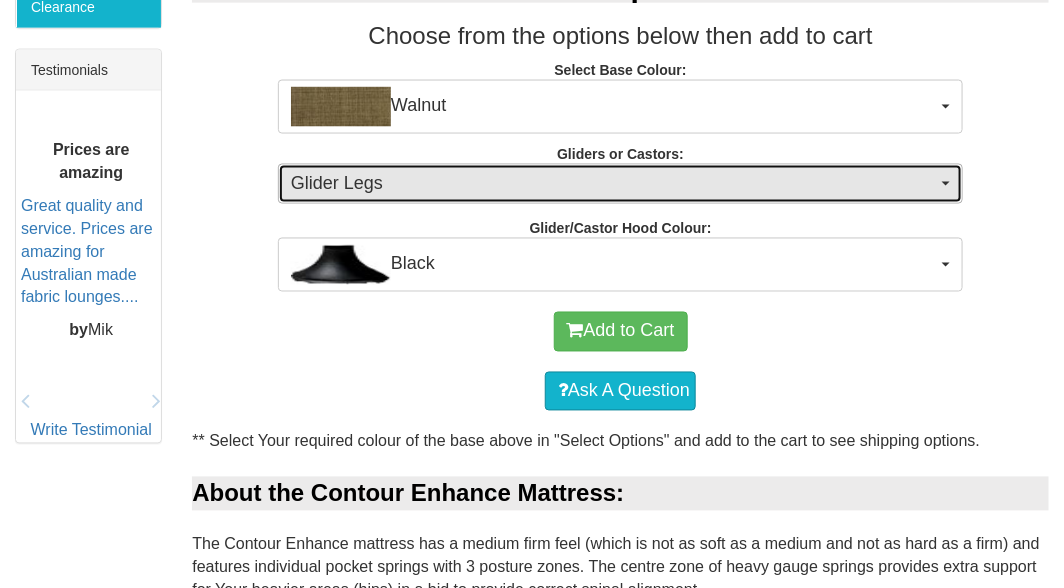 scroll, scrollTop: 822, scrollLeft: 0, axis: vertical 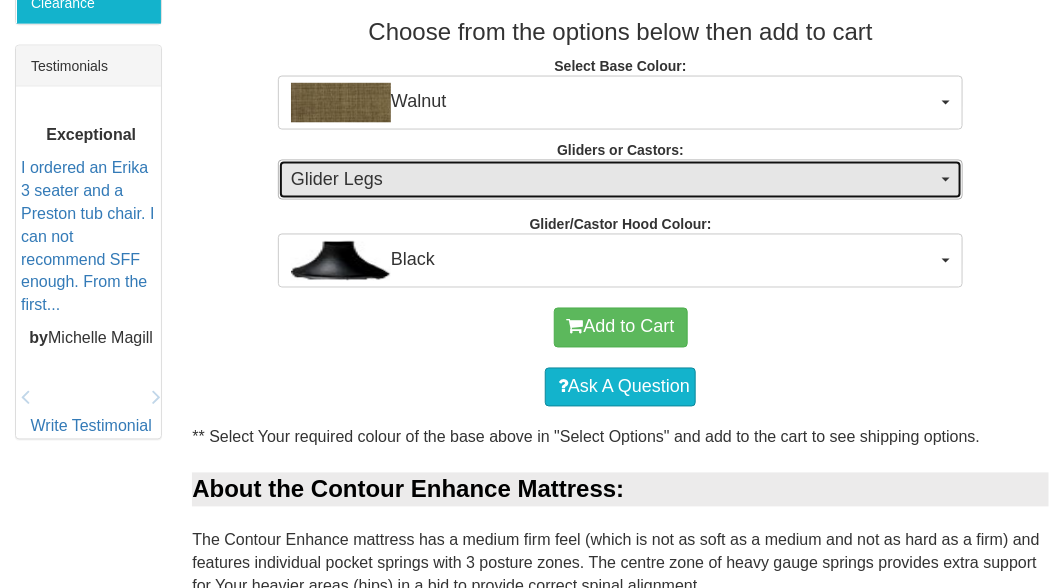 click at bounding box center (946, 180) 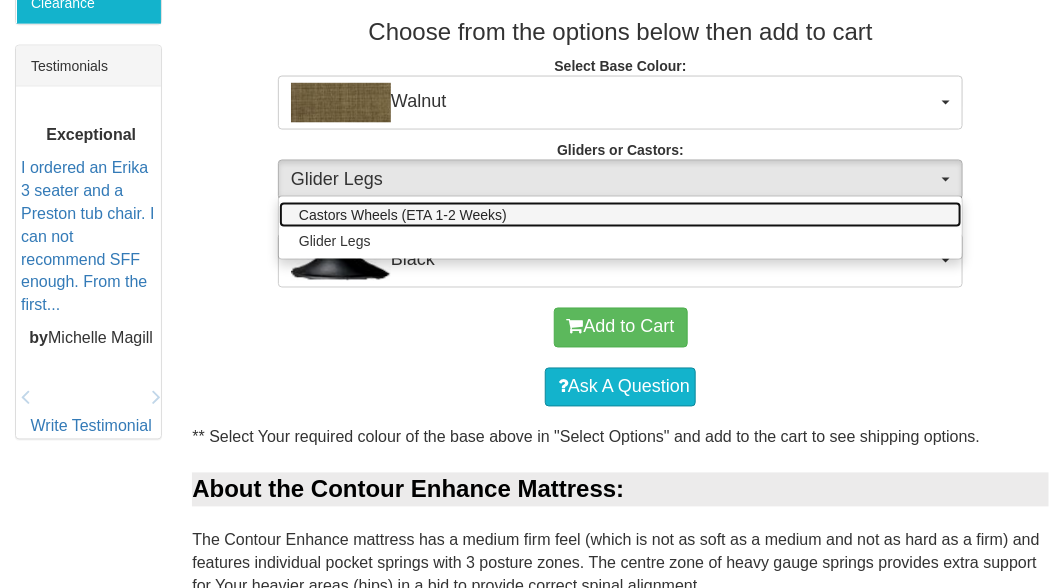 drag, startPoint x: 415, startPoint y: 210, endPoint x: 481, endPoint y: 215, distance: 66.189125 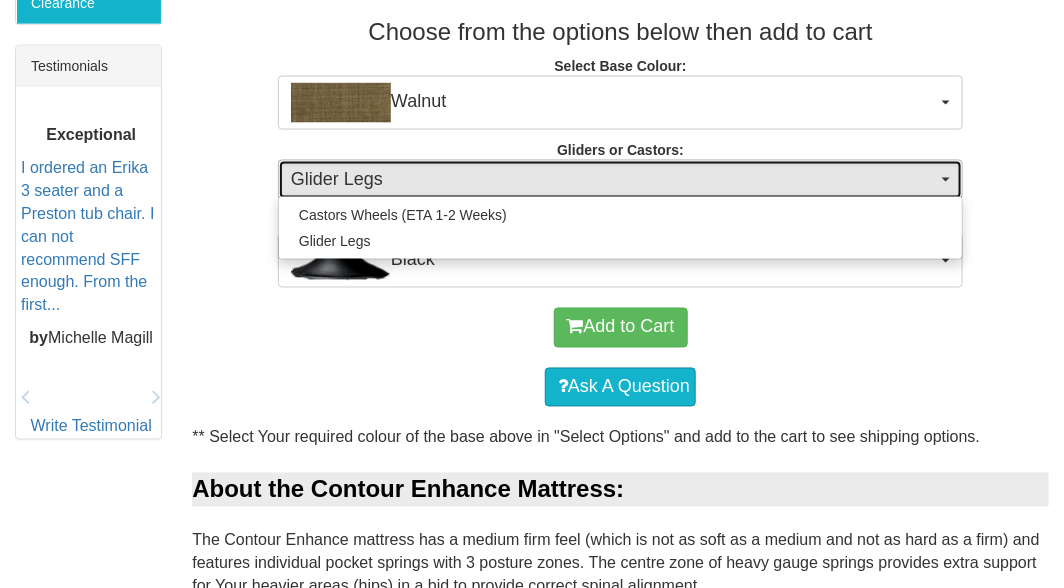 select on "1162" 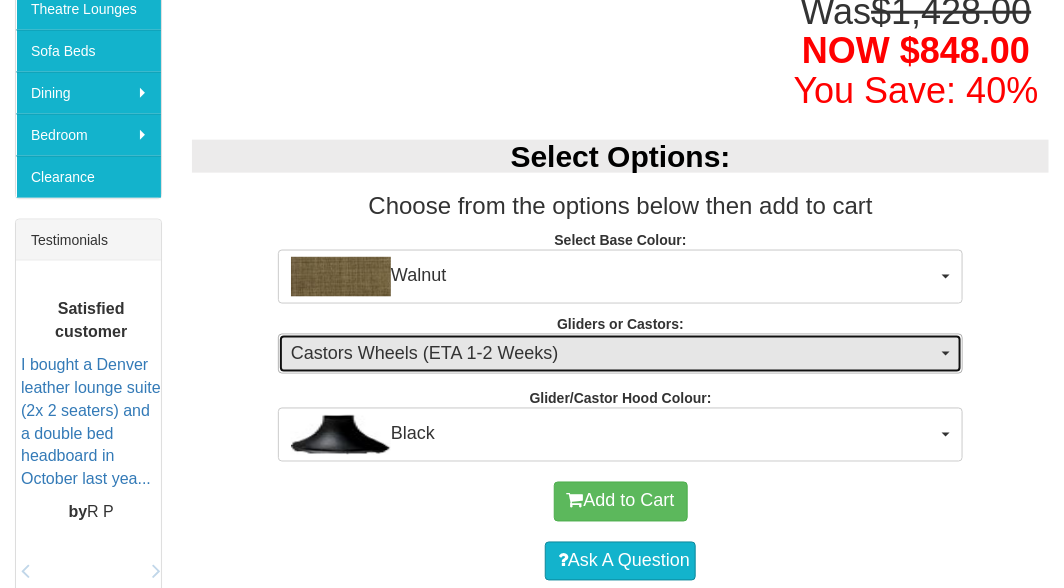 scroll, scrollTop: 642, scrollLeft: 0, axis: vertical 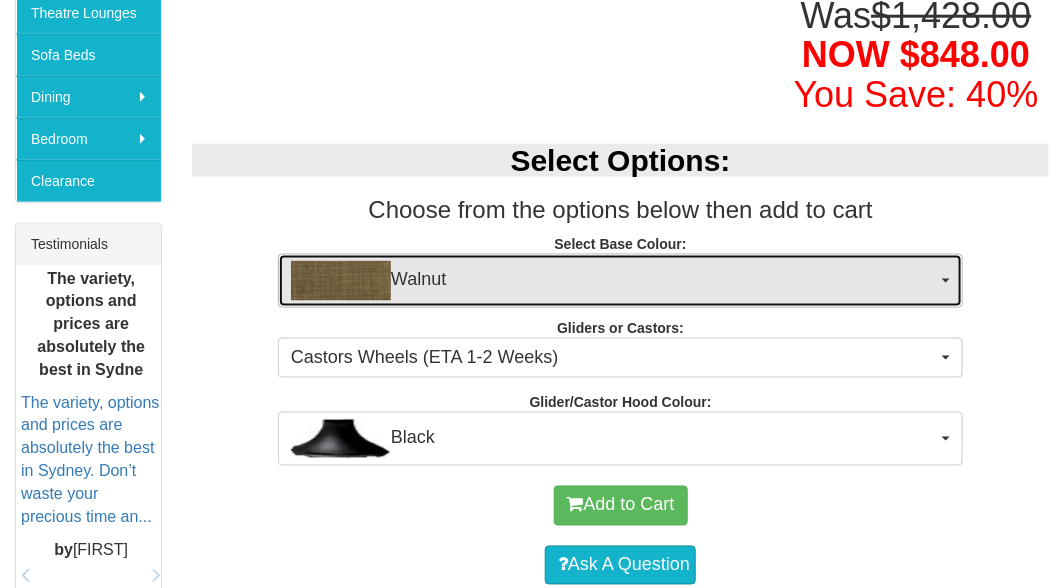 click at bounding box center (946, 281) 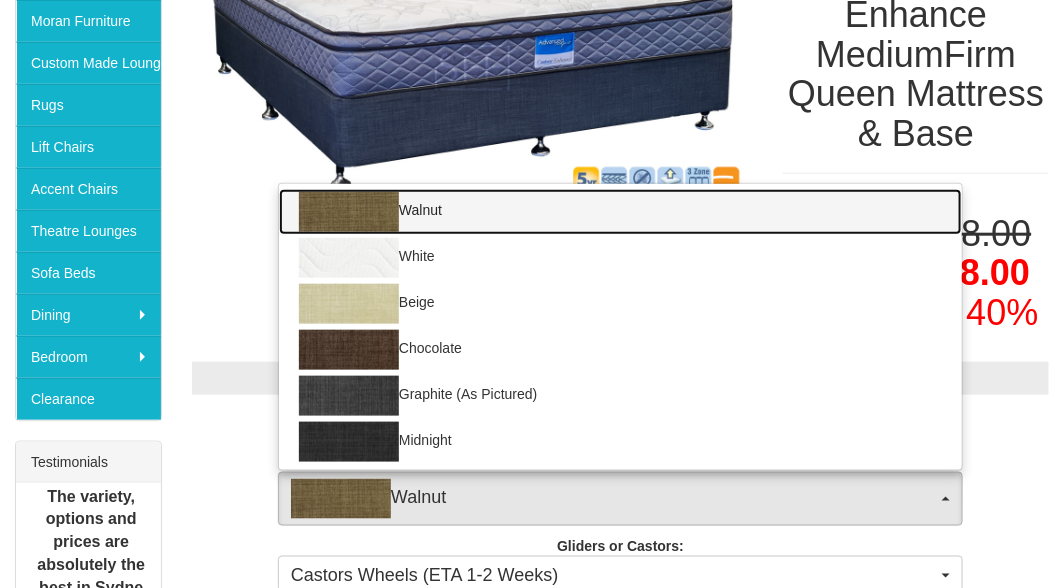 scroll, scrollTop: 435, scrollLeft: 0, axis: vertical 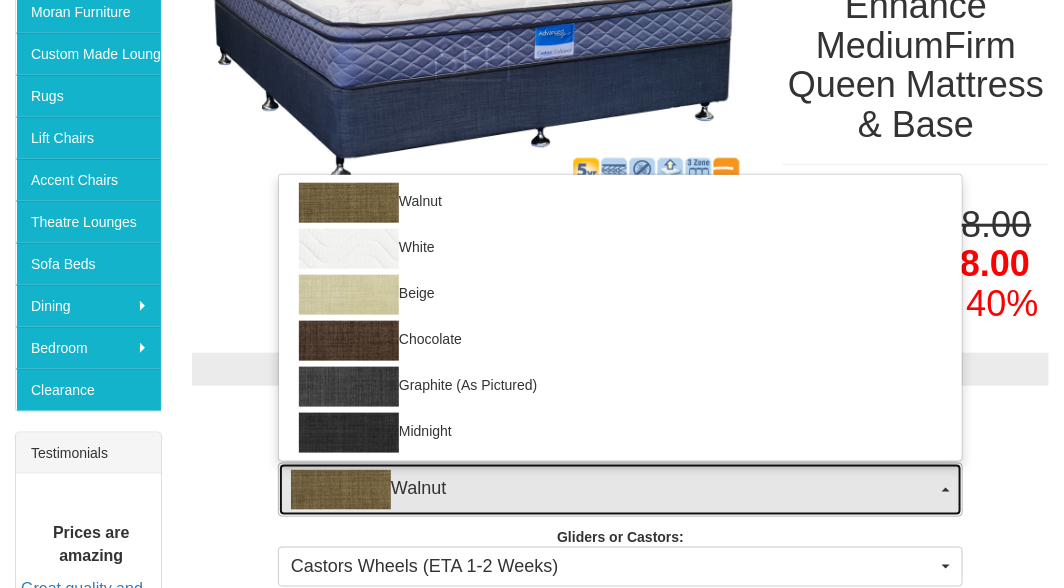 click at bounding box center [341, 490] 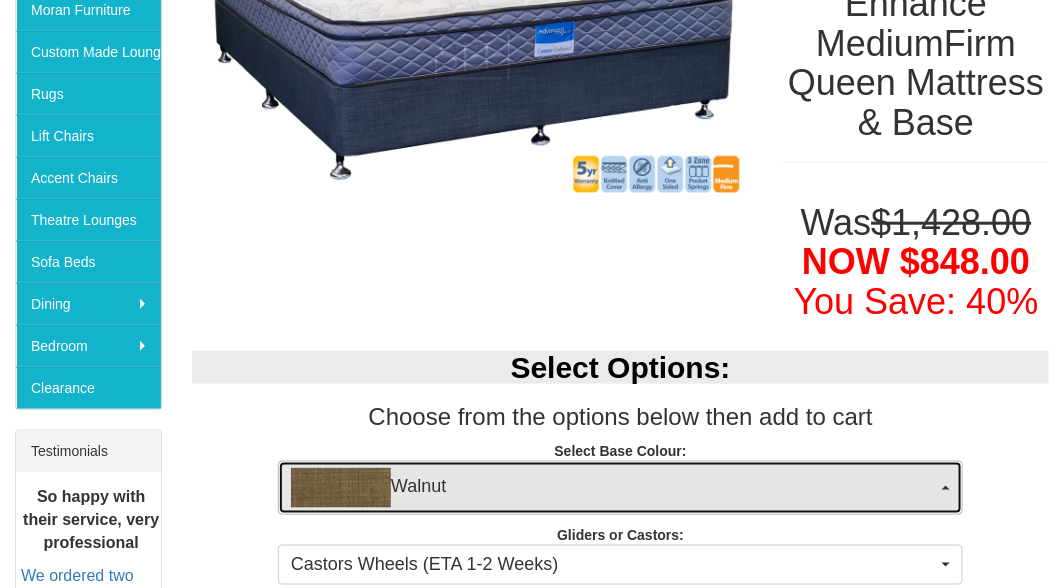 scroll, scrollTop: 414, scrollLeft: 0, axis: vertical 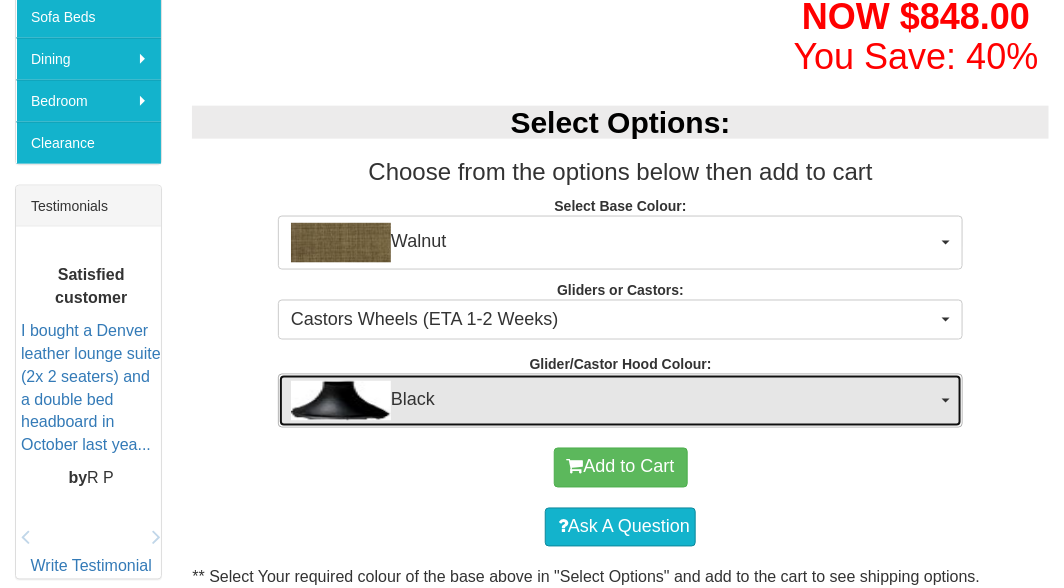 click at bounding box center [946, 401] 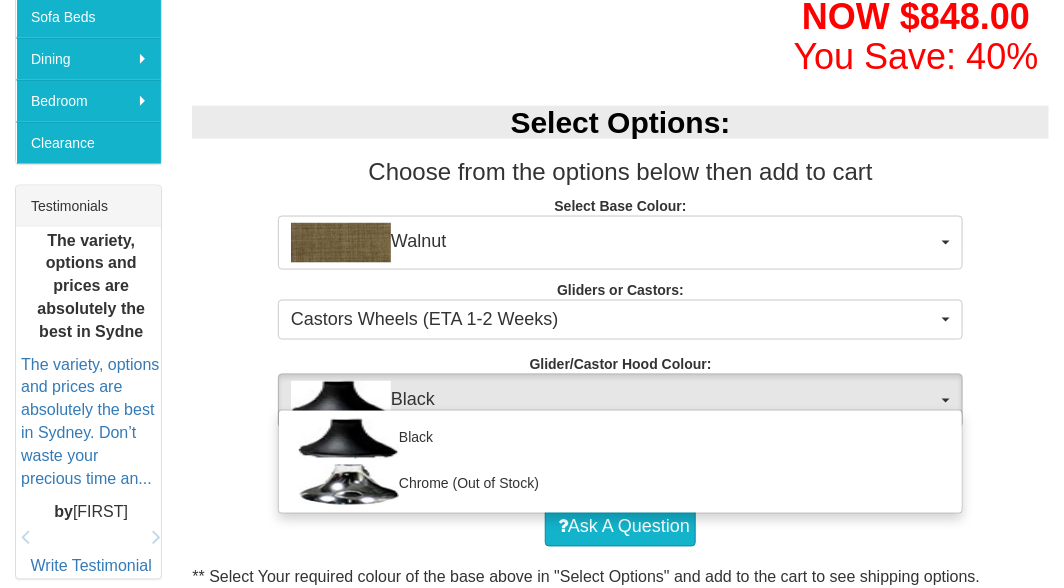 click on "Select Options:
Choose from the options below then add to cart
Select Base Colour:  Walnut    Walnut  White  Beige  Chocolate  Graphite (As Pictured)  Midnight Walnut White Beige Chocolate Graphite (As Pictured) Midnight
Gliders or Castors: Castors Wheels (ETA 1-2 Weeks)   Castors Wheels (ETA 1-2 Weeks) Glider Legs Castors Wheels (ETA 1-2 Weeks) Glider Legs
Glider/Castor Hood Colour:  Black    Black  Chrome (Out of Stock) Black Chrome (Out of Stock)" at bounding box center (620, 256) 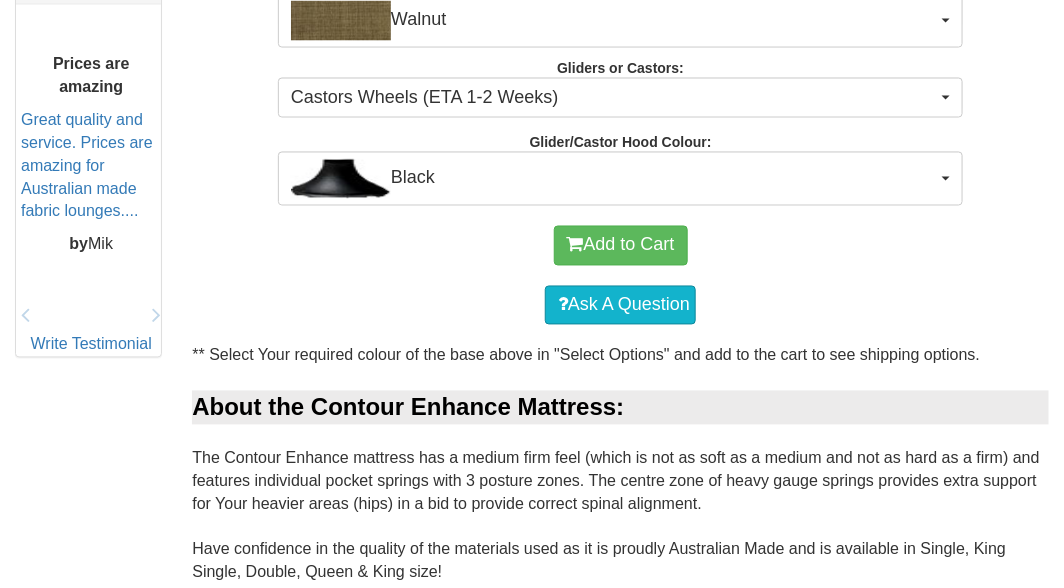 scroll, scrollTop: 910, scrollLeft: 0, axis: vertical 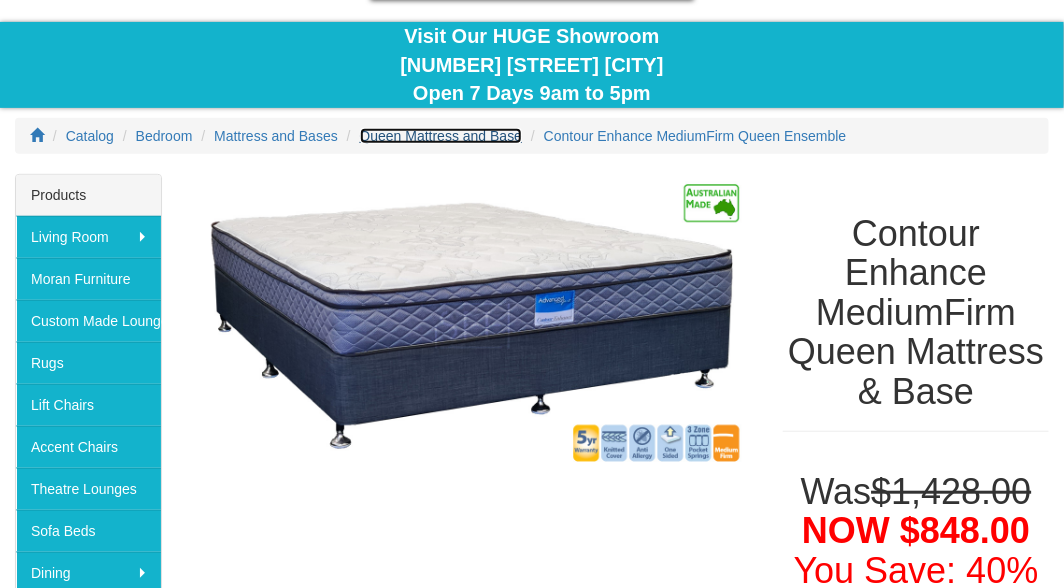 click on "Queen Mattress and Base" at bounding box center [441, 136] 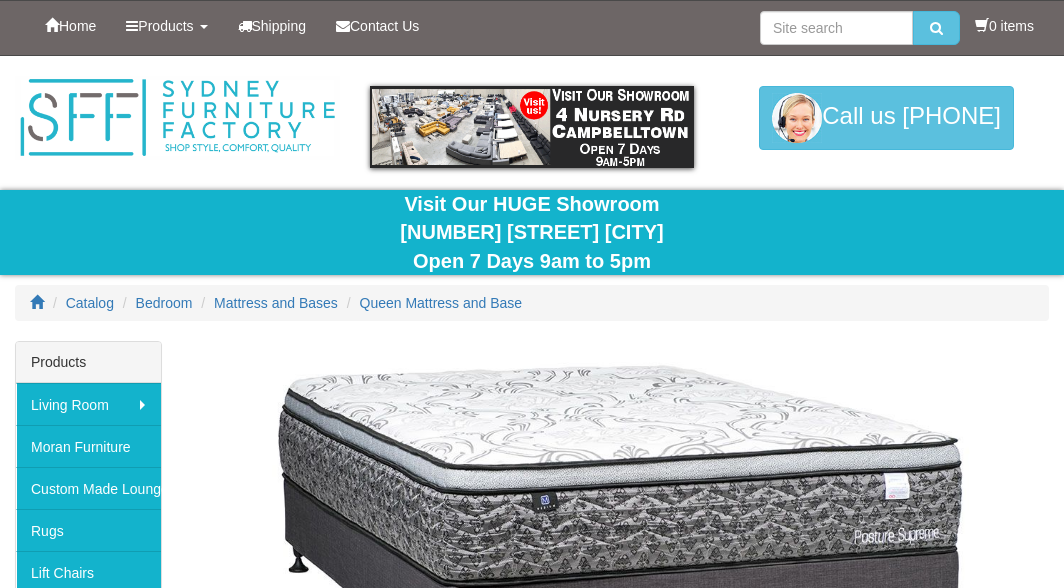 scroll, scrollTop: 0, scrollLeft: 0, axis: both 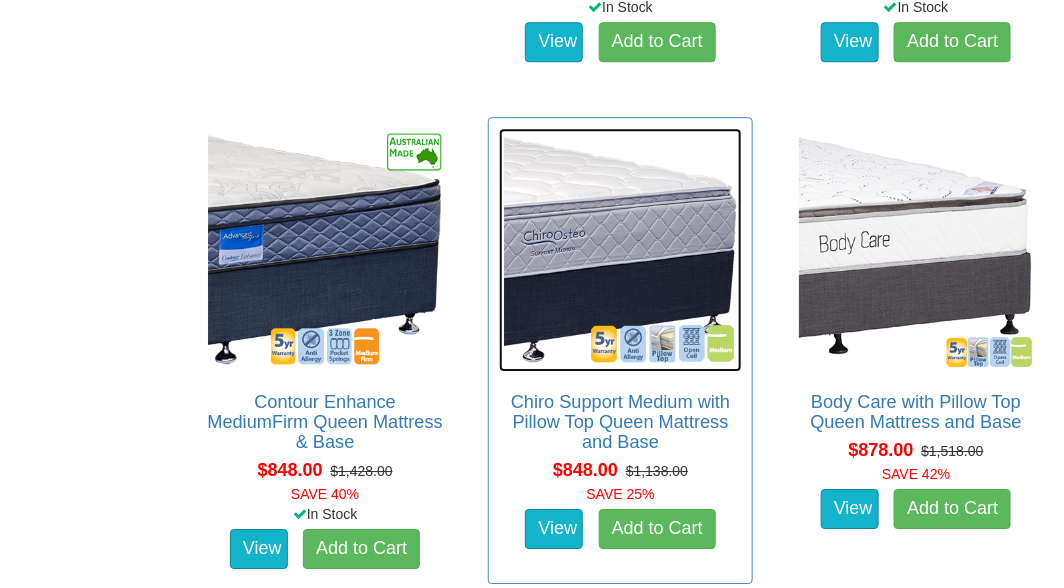 click at bounding box center [621, 250] 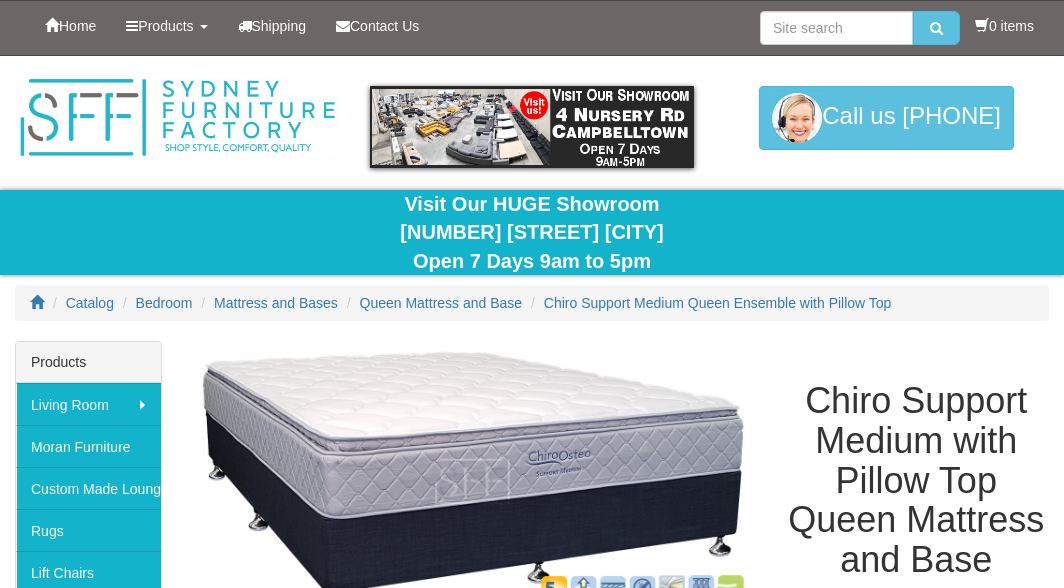 scroll, scrollTop: 0, scrollLeft: 0, axis: both 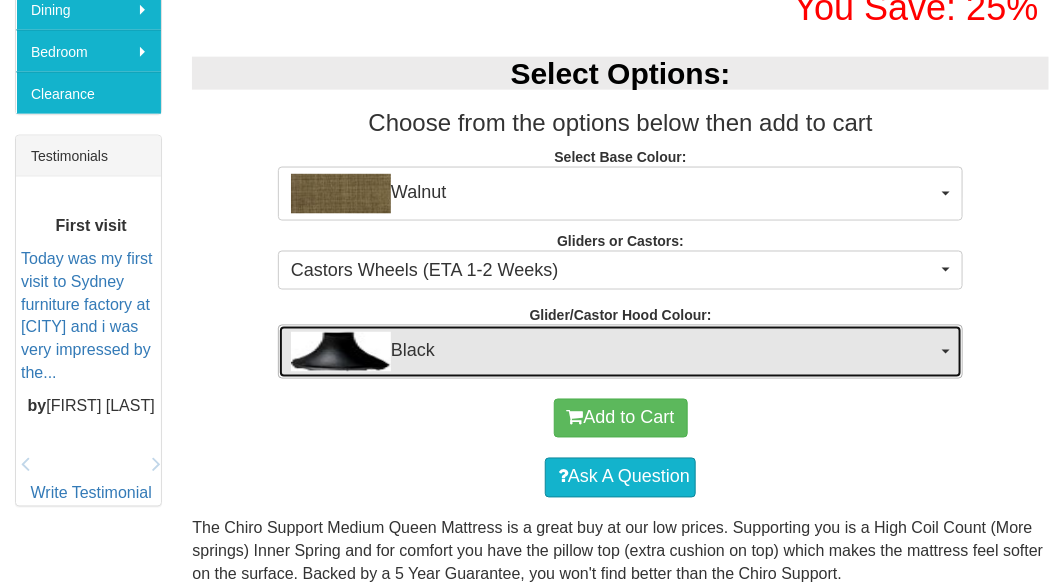 click on "Black" at bounding box center (620, 352) 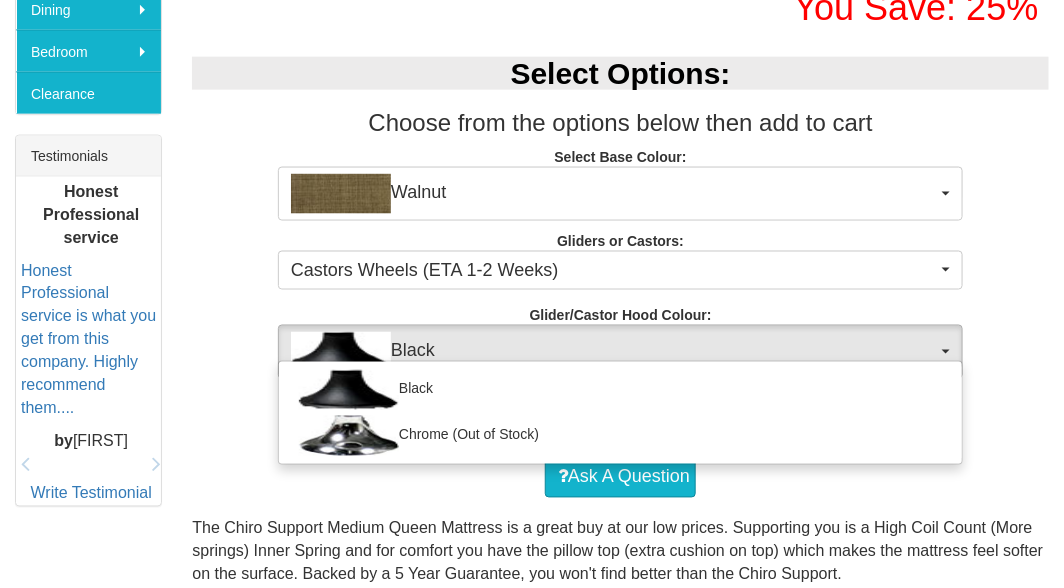 click on "Select Options:
Choose from the options below then add to cart
Select Base Colour:  Walnut    Walnut  Beige  Midnight White  Chocolate  Graphite (As Pictured) Walnut Beige Midnight White Chocolate Graphite (As Pictured)
Gliders or Castors: Castors Wheels (ETA 1-2 Weeks)   Castors Wheels (ETA 1-2 Weeks) Glider Legs Castors Wheels (ETA 1-2 Weeks) Glider Legs
Glider/Castor Hood Colour:  Black    Black  Chrome (Out of Stock) Black Chrome (Out of Stock)" at bounding box center [620, 207] 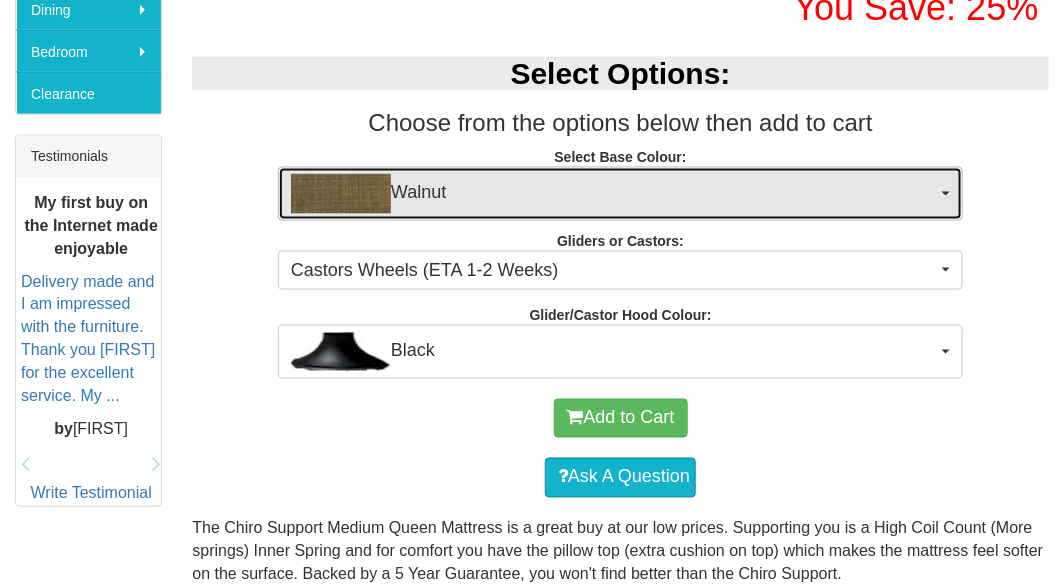 click at bounding box center [946, 194] 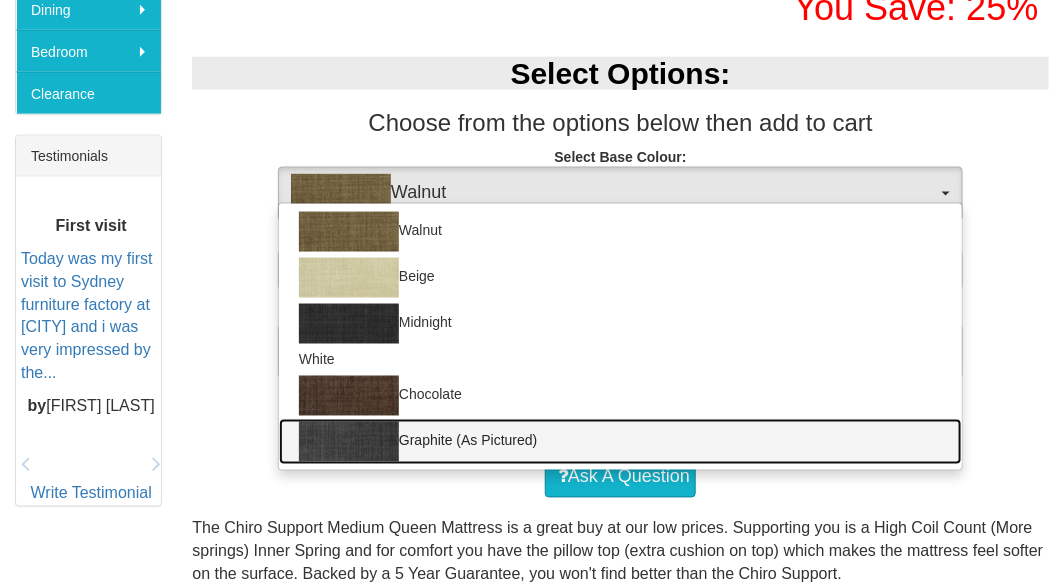click at bounding box center (349, 442) 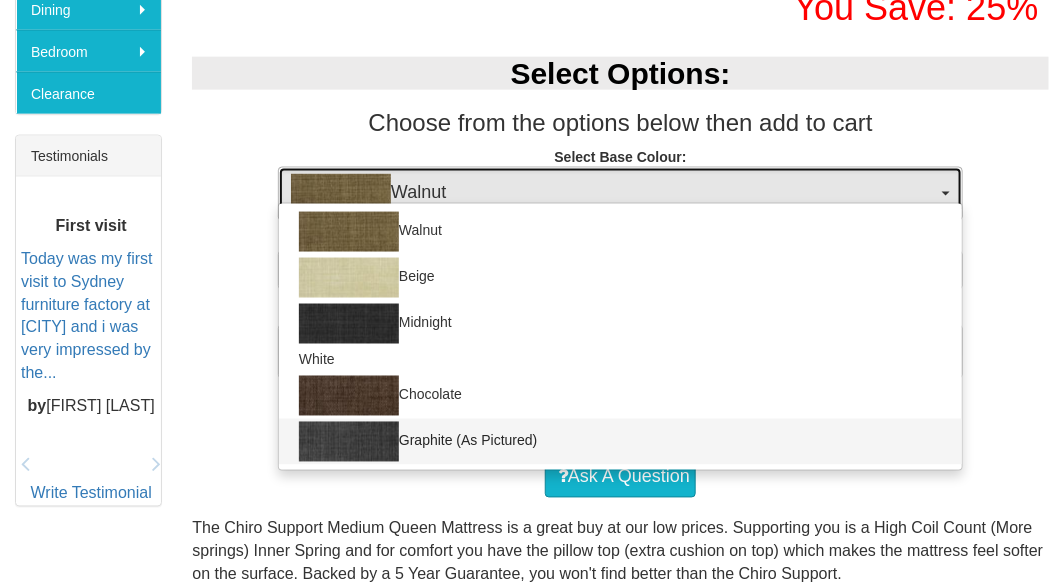 select on "1209" 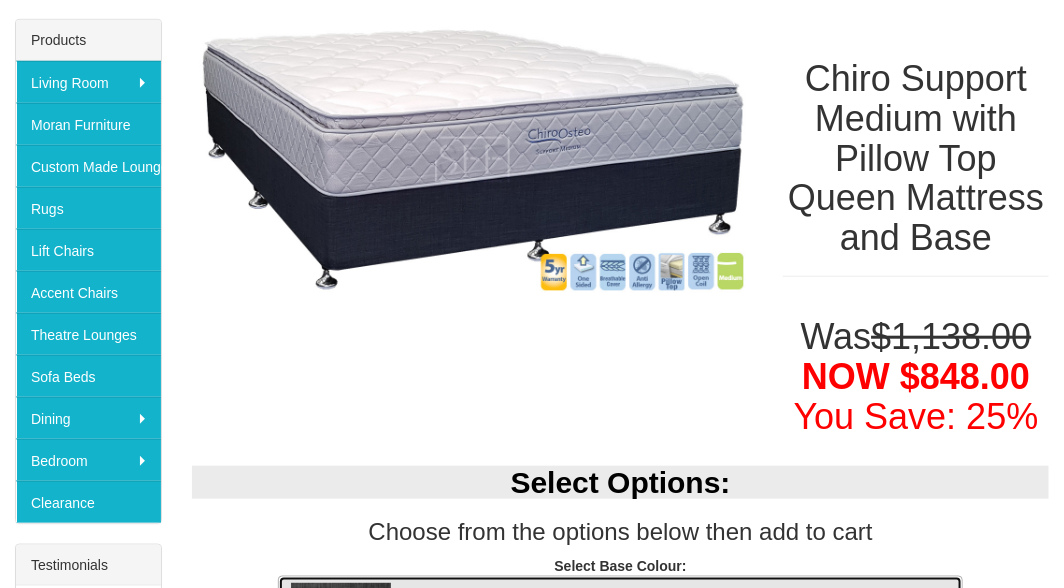 scroll, scrollTop: 329, scrollLeft: 0, axis: vertical 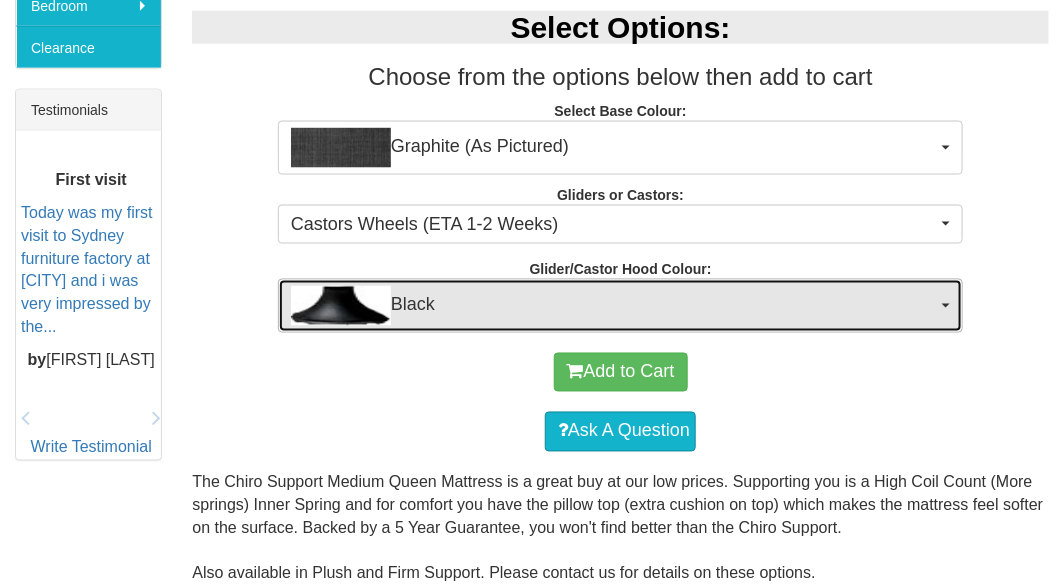 click at bounding box center [946, 306] 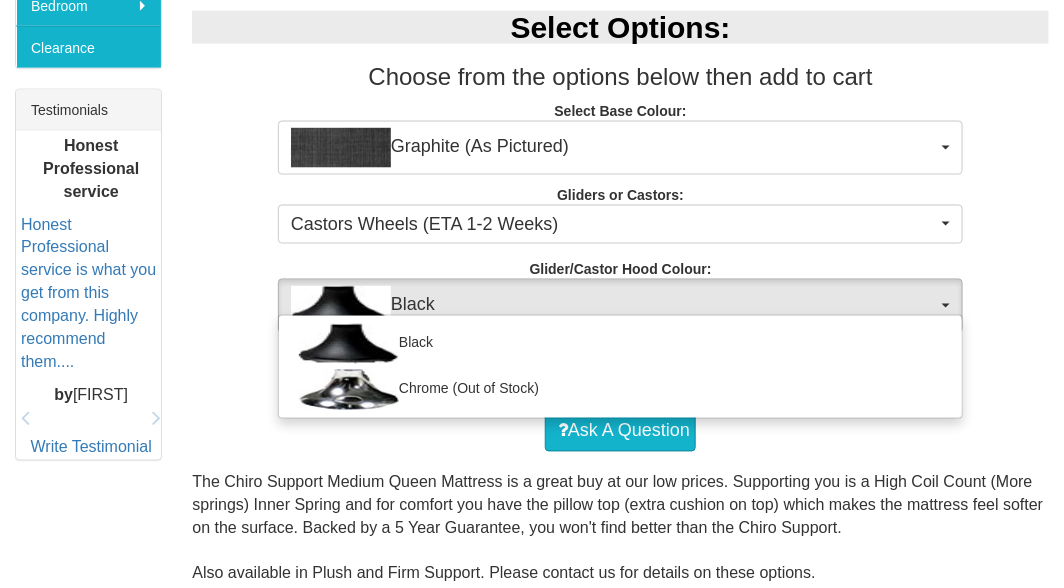 click on "Select Options:
Choose from the options below then add to cart
Select Base Colour:  Graphite (As Pictured)    Walnut  Beige  Midnight White  Chocolate  Graphite (As Pictured) Walnut Beige Midnight White Chocolate Graphite (As Pictured)
Gliders or Castors: Castors Wheels (ETA 1-2 Weeks)   Castors Wheels (ETA 1-2 Weeks) Glider Legs Castors Wheels (ETA 1-2 Weeks) Glider Legs
Glider/Castor Hood Colour:  Black    Black  Chrome (Out of Stock) Black Chrome (Out of Stock)" at bounding box center (620, 161) 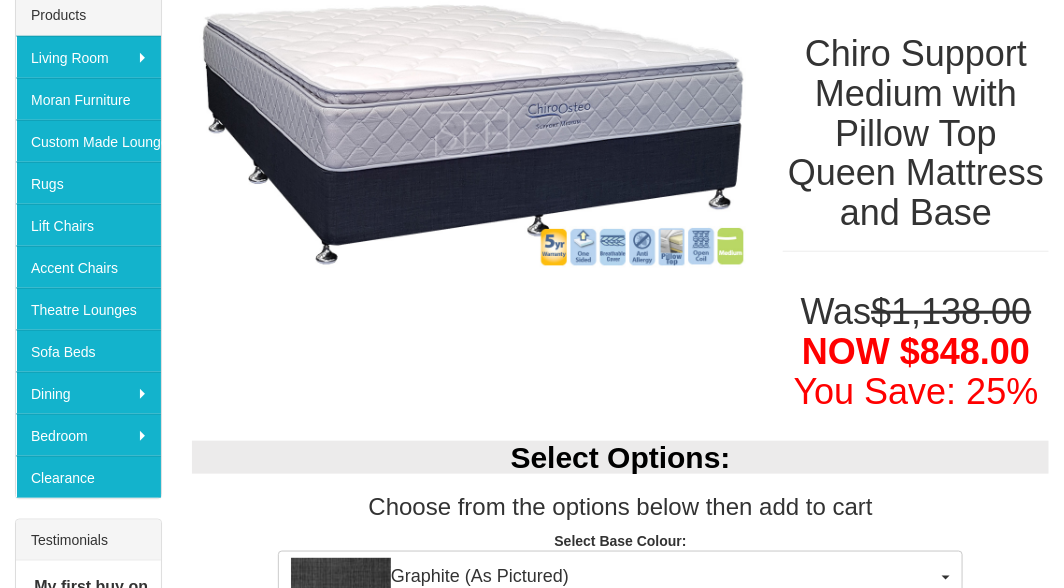 scroll, scrollTop: 335, scrollLeft: 0, axis: vertical 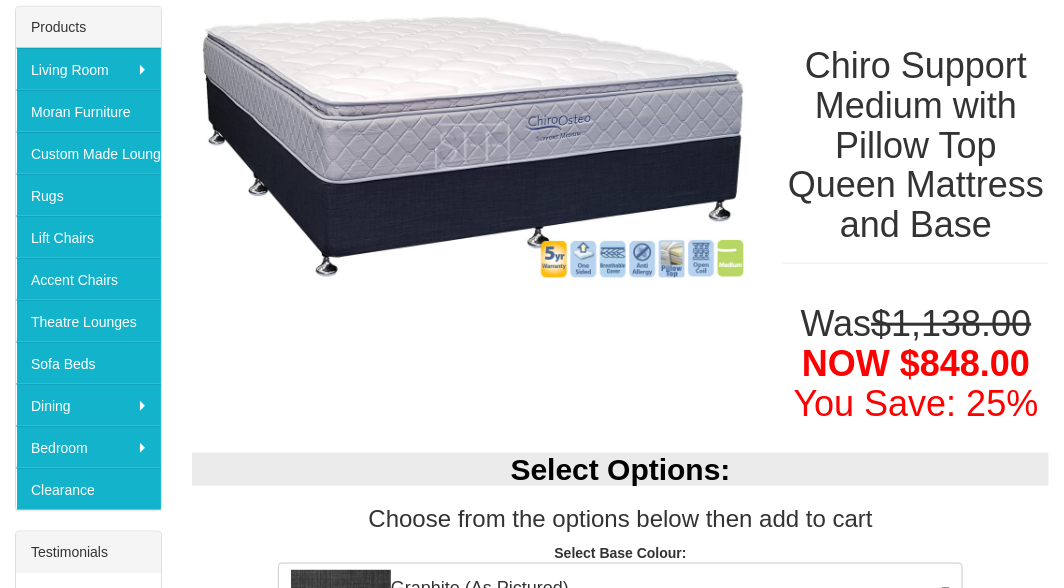 click on "Chiro Support Medium with Pillow Top Queen Mattress and Base" at bounding box center (916, 145) 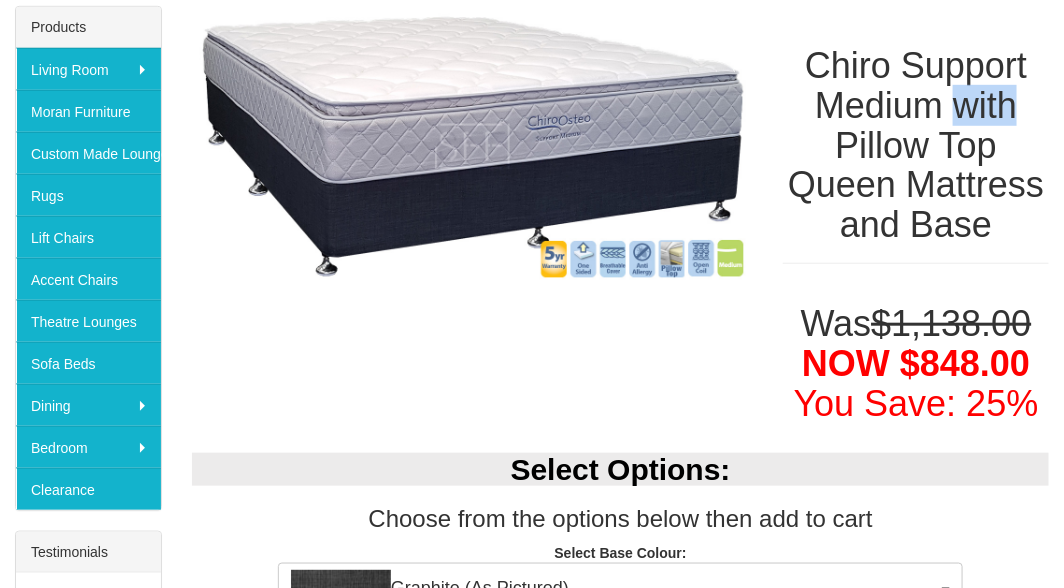 click on "Chiro Support Medium with Pillow Top Queen Mattress and Base" at bounding box center [916, 145] 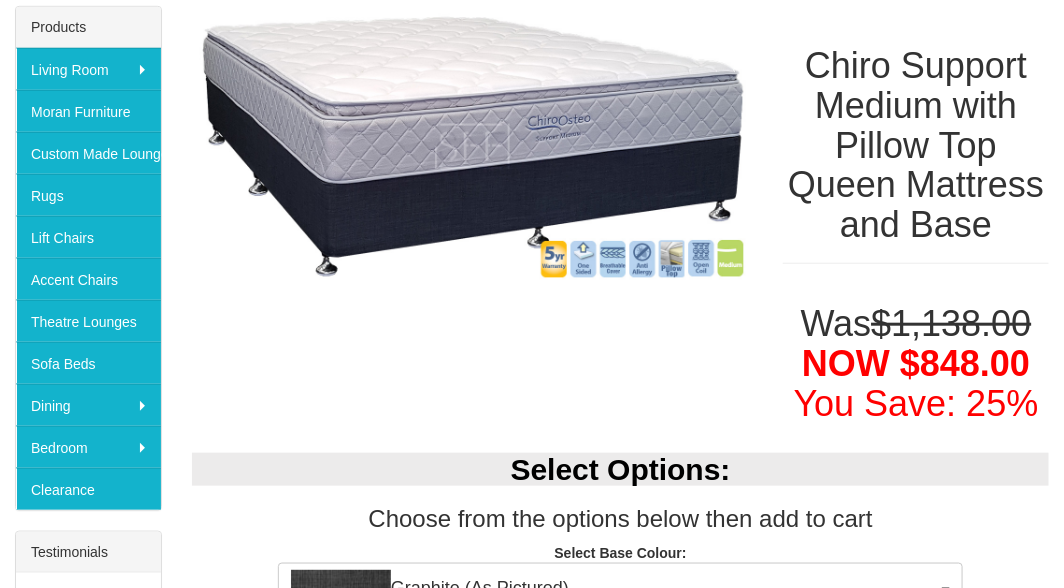 click on "Chiro Support Medium with Pillow Top Queen Mattress and Base
Was  $1,138.00   NOW $848.00 You Save: 25%
Select Options:
Choose from the options below then add to cart
Select Base Colour:  Graphite (As Pictured)    Walnut  Beige  Midnight White  Chocolate  Graphite (As Pictured) Walnut Beige Midnight White Chocolate Graphite (As Pictured)
Gliders or Castors: Castors Wheels (ETA 1-2 Weeks)   Castors Wheels (ETA 1-2 Weeks) Glider Legs Castors Wheels (ETA 1-2 Weeks) Glider Legs
Glider/Castor Hood Colour:  Black    Black  Chrome (Out of Stock) Black Chrome (Out of Stock)
Add to Cart
Ask A Question
Also available in Plush and Firm Support. Please contact us for details on these options.
Specifications:
No flipping required, just rotate regularly" at bounding box center (620, 986) 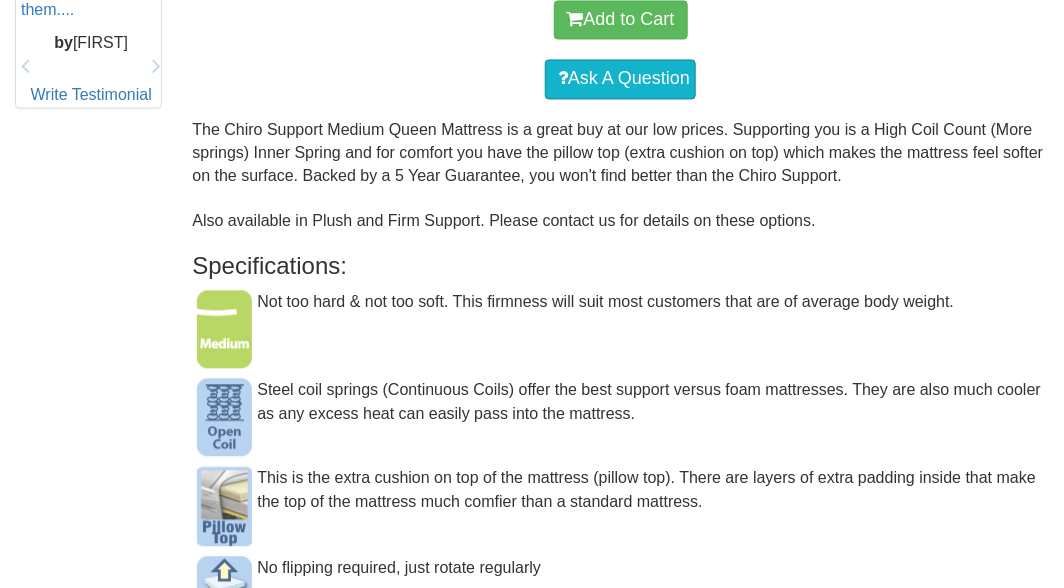 scroll, scrollTop: 1123, scrollLeft: 0, axis: vertical 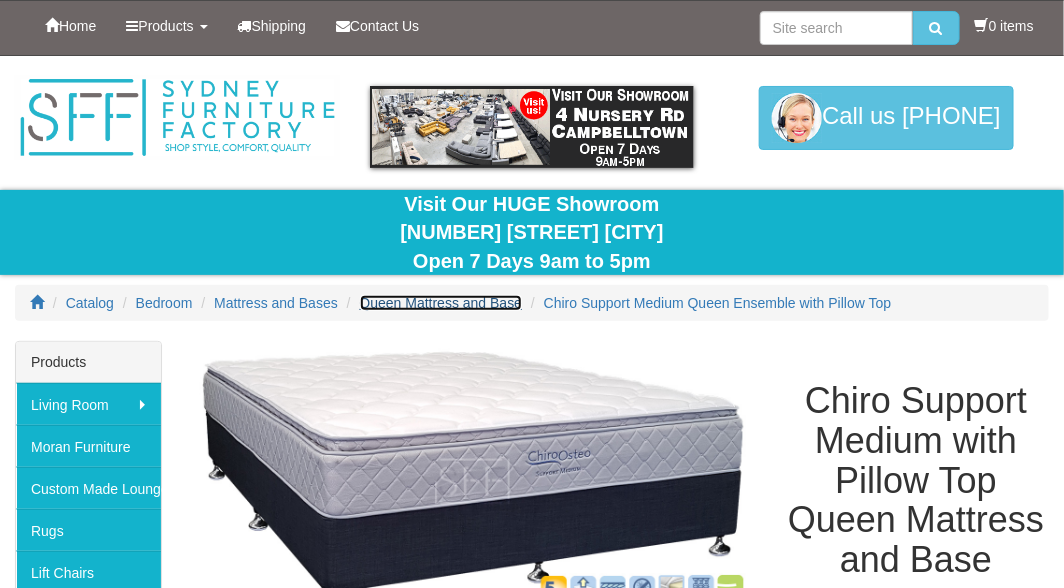 click on "Queen Mattress and Base" at bounding box center [441, 303] 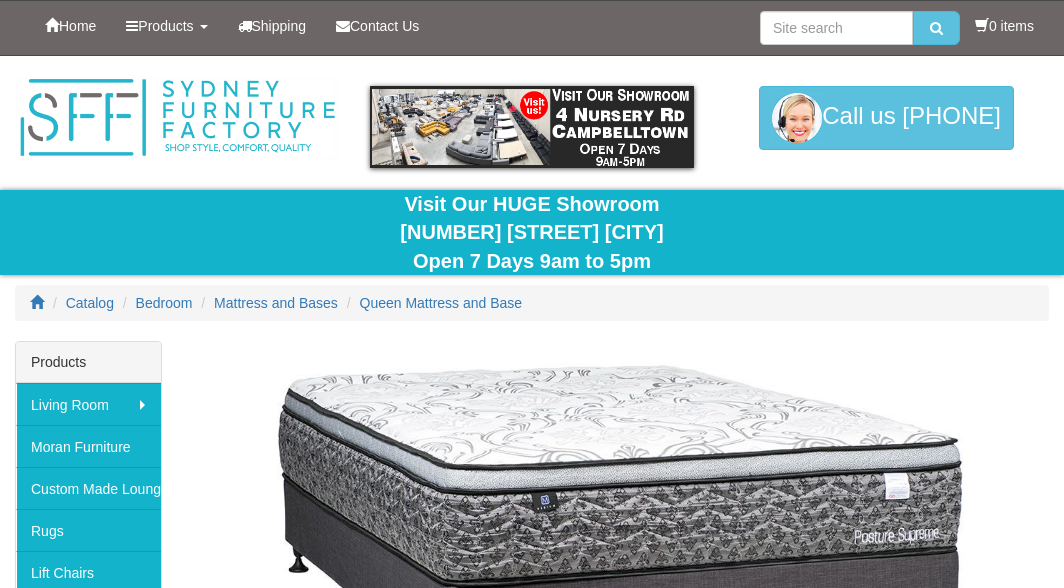 scroll, scrollTop: 0, scrollLeft: 0, axis: both 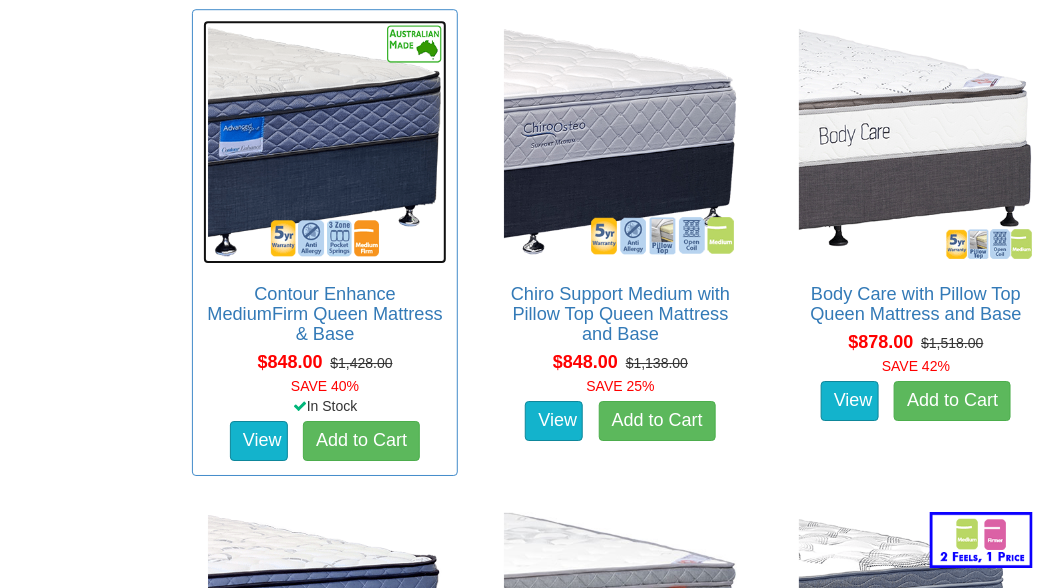 click at bounding box center (325, 142) 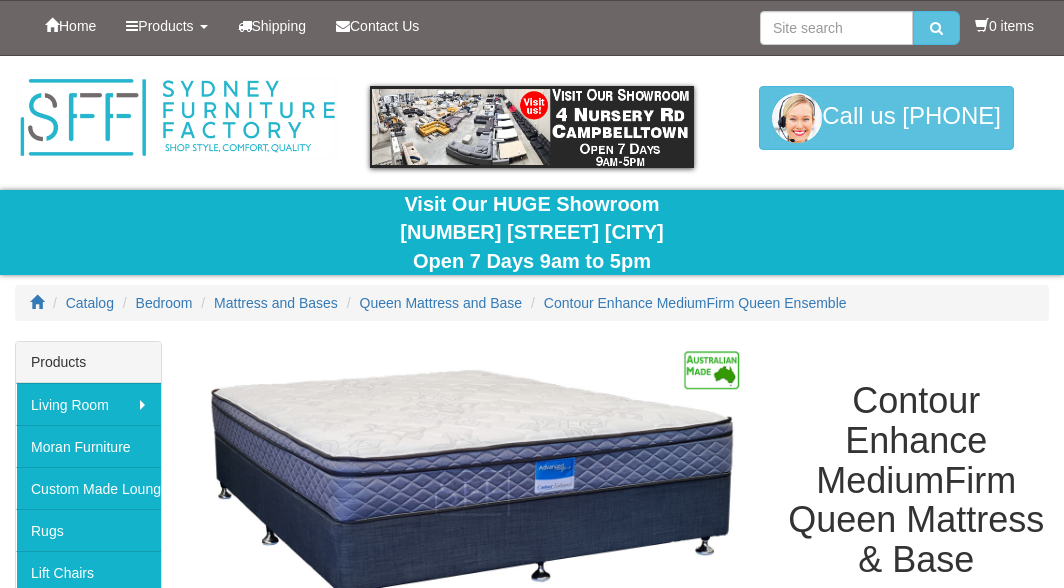 scroll, scrollTop: 0, scrollLeft: 0, axis: both 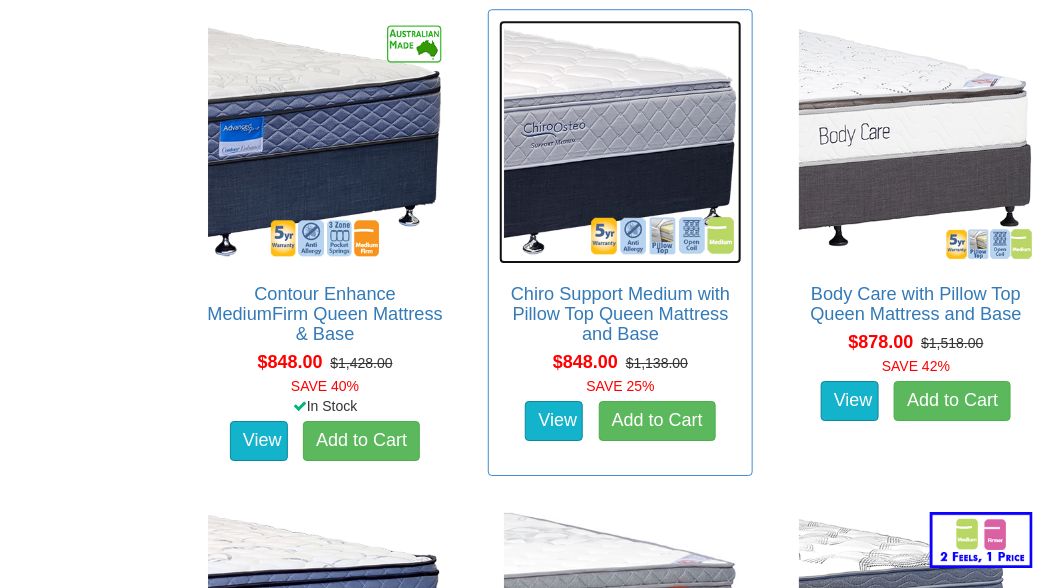 click at bounding box center (621, 142) 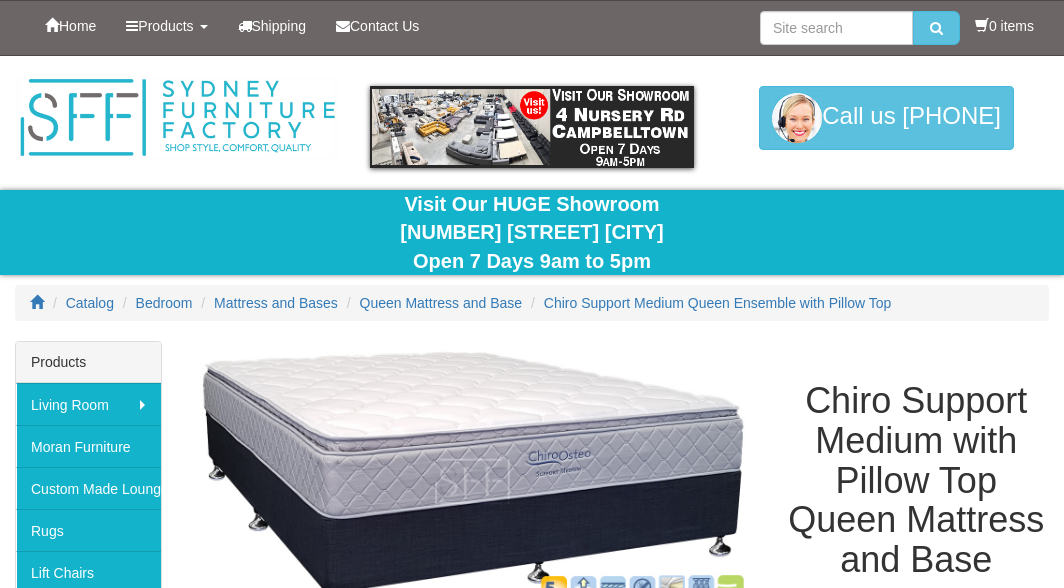 scroll, scrollTop: 0, scrollLeft: 0, axis: both 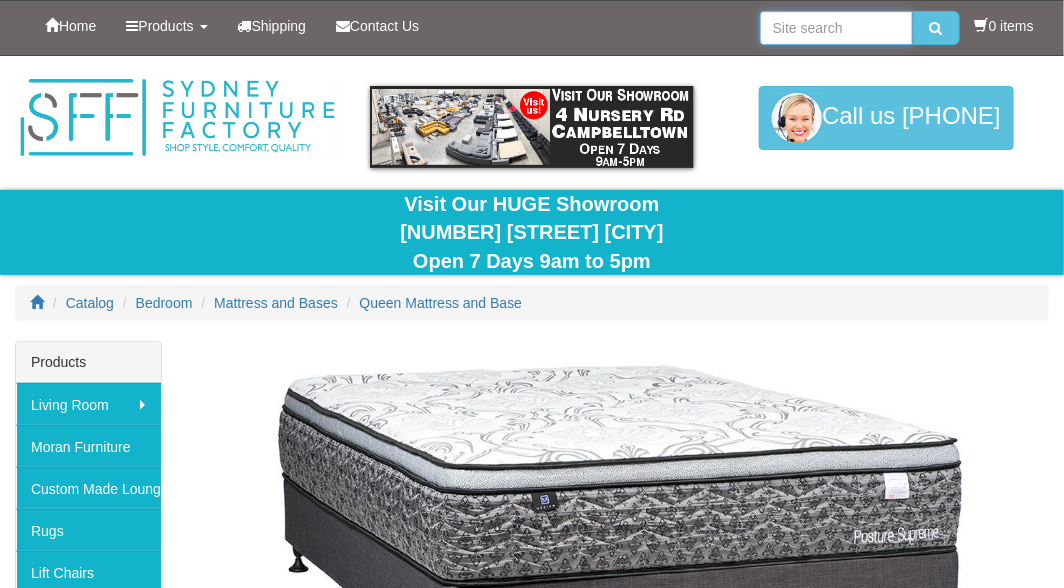 click at bounding box center (836, 28) 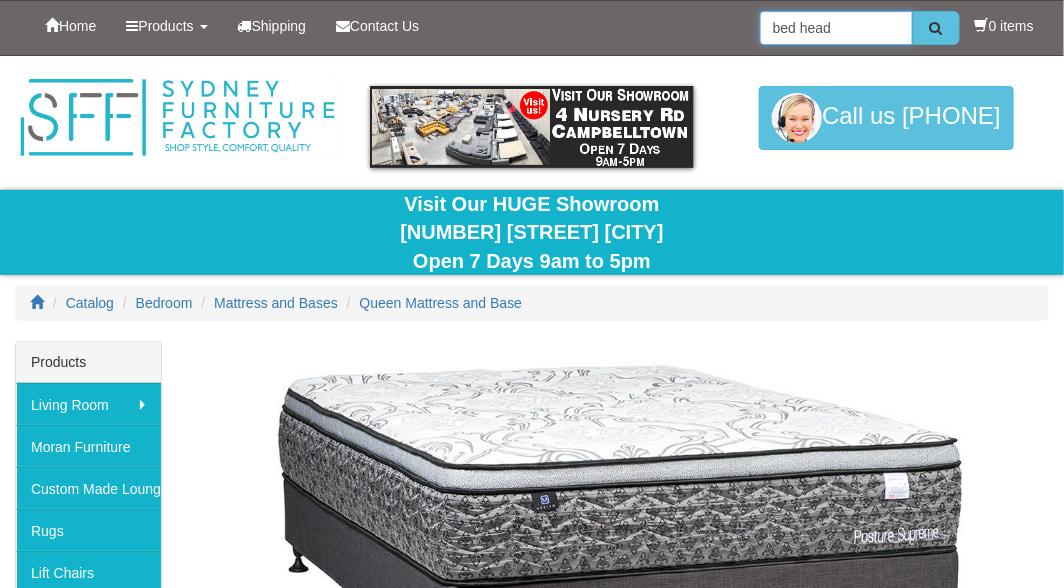 type on "bed head" 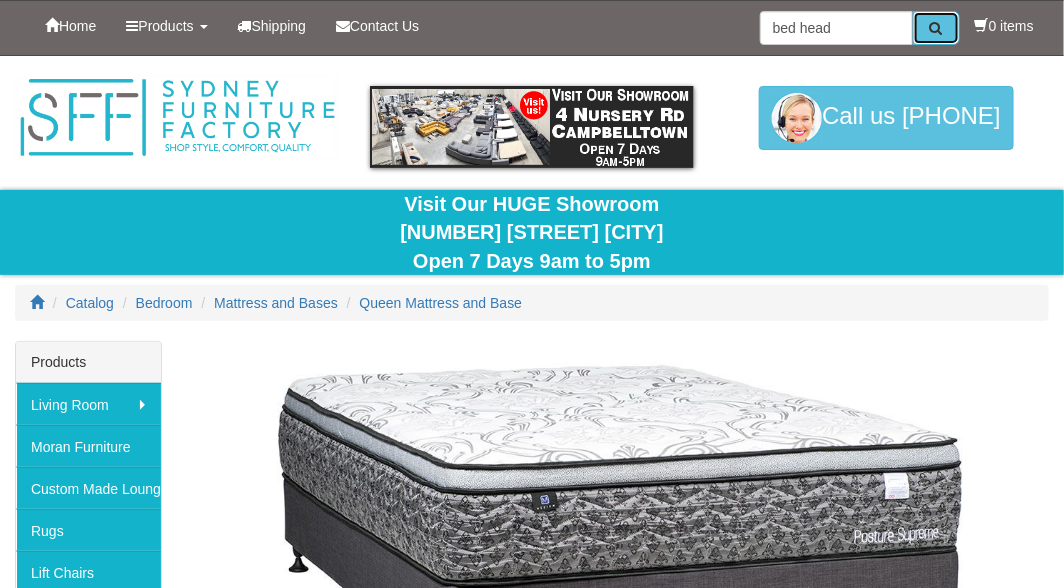 click at bounding box center [936, 28] 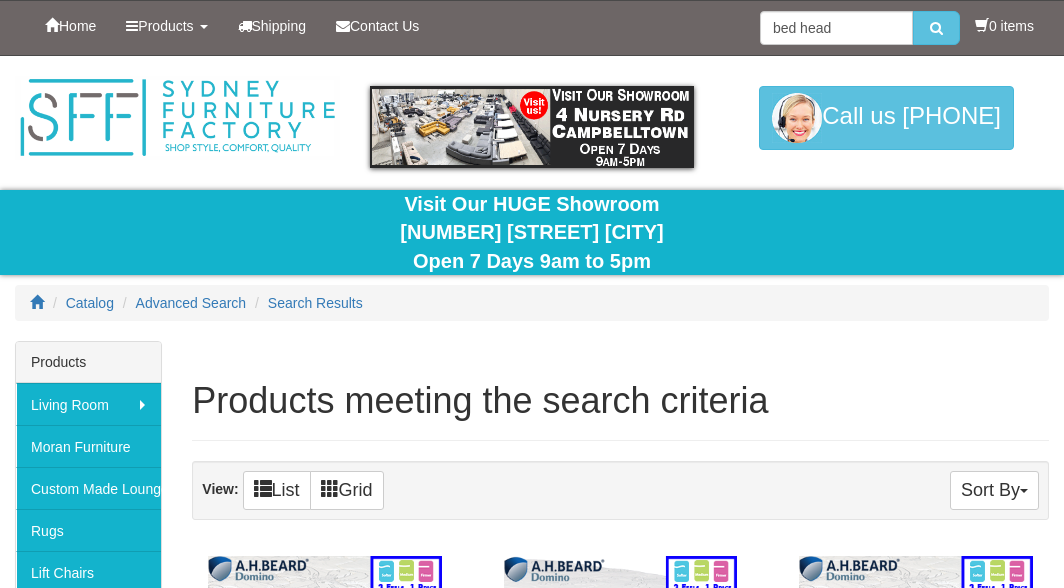 scroll, scrollTop: 0, scrollLeft: 0, axis: both 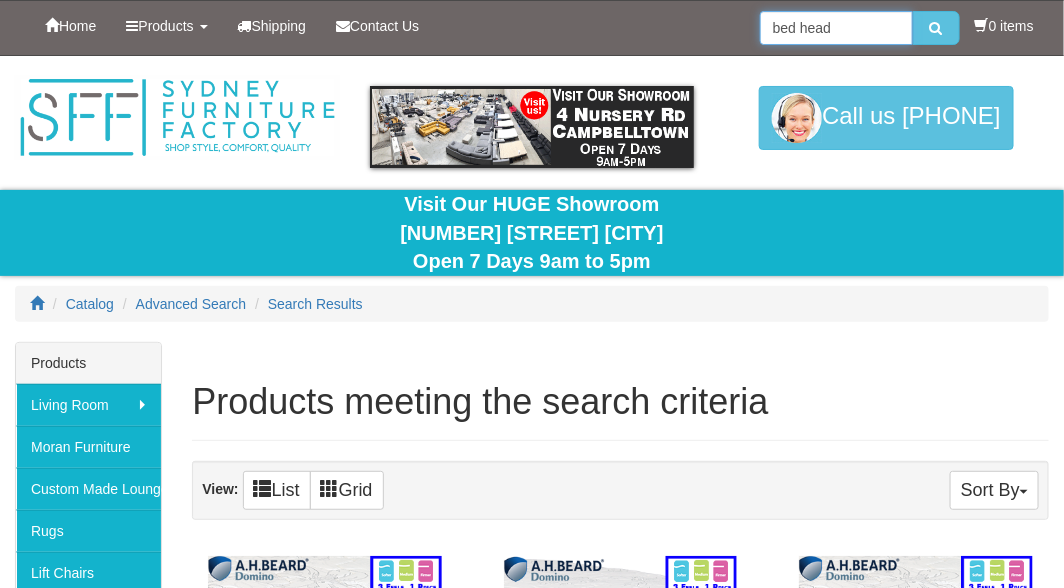 click on "bed head" at bounding box center [836, 28] 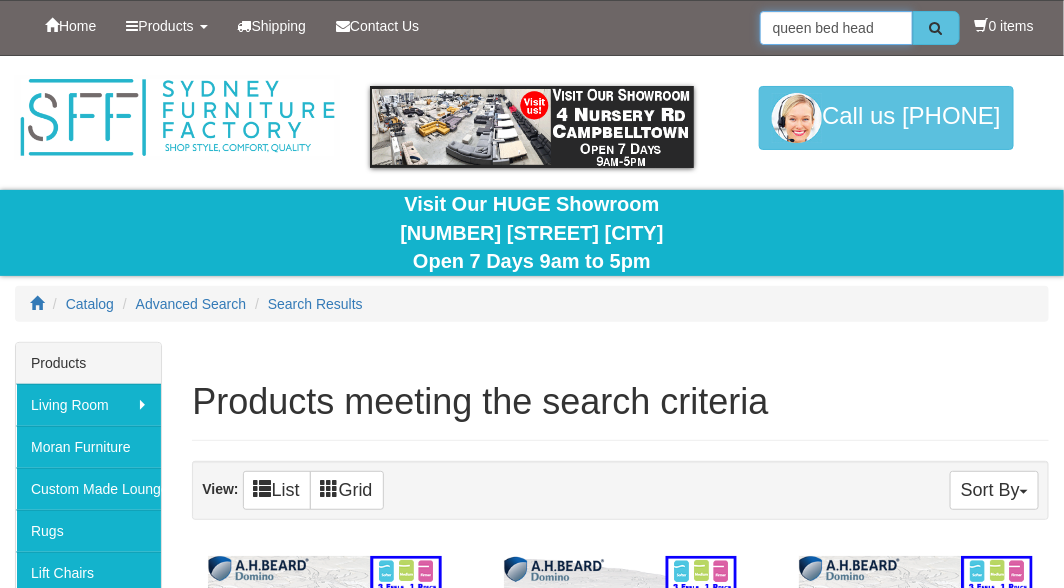 type on "queen bed head" 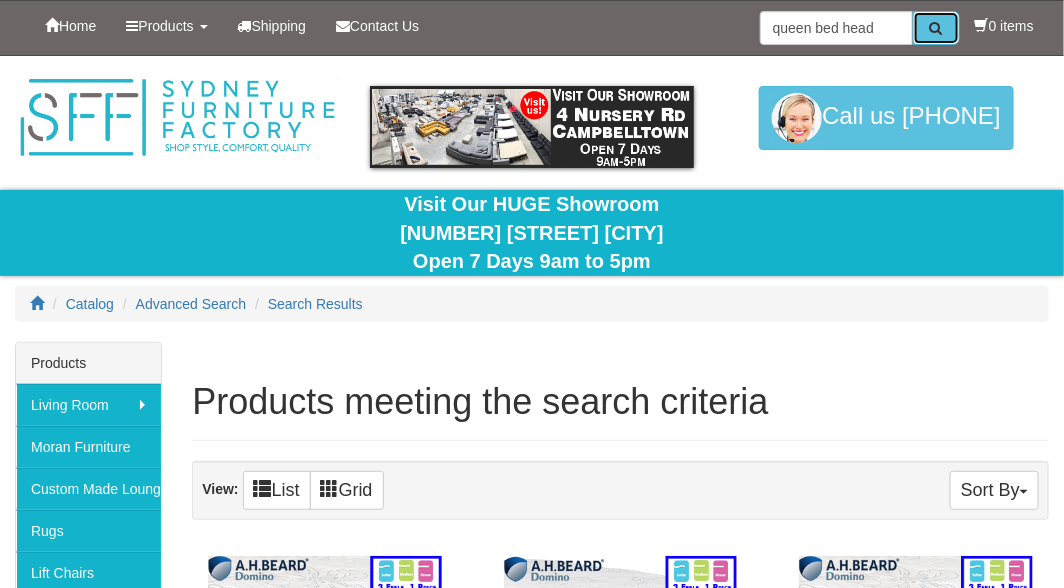 click at bounding box center [936, 28] 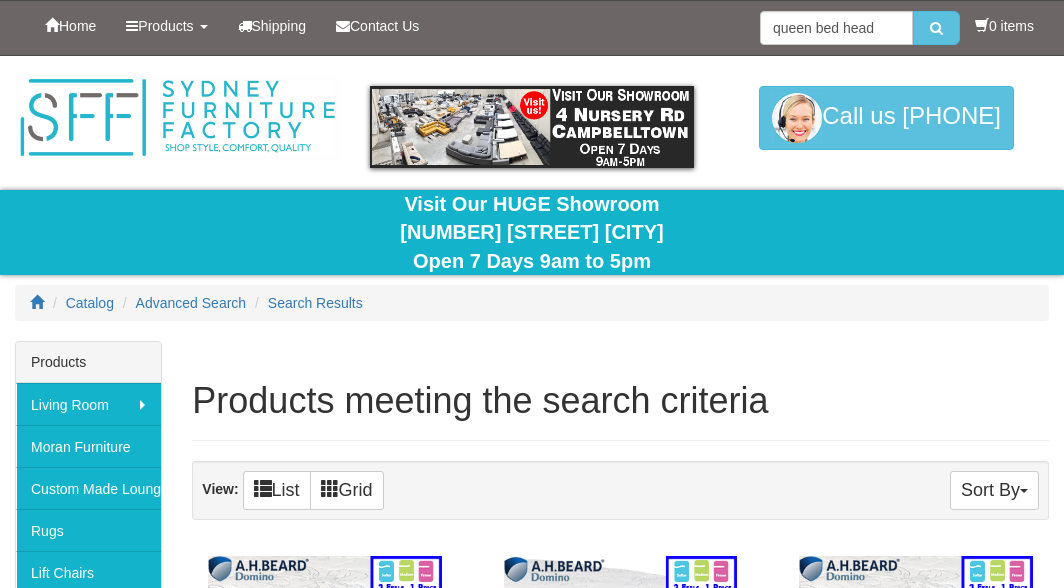 scroll, scrollTop: 0, scrollLeft: 0, axis: both 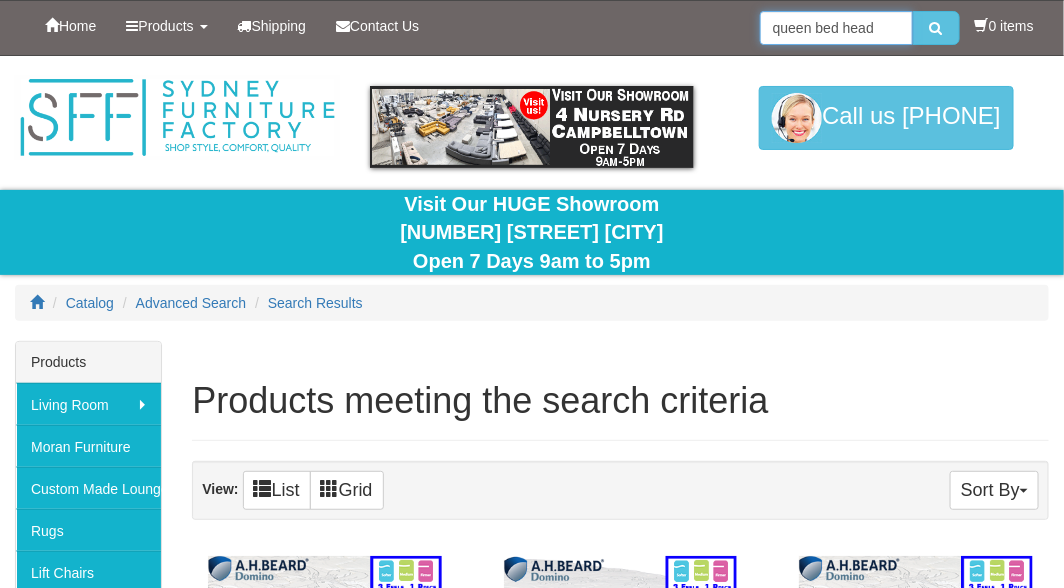 drag, startPoint x: 768, startPoint y: 29, endPoint x: 872, endPoint y: 31, distance: 104.019226 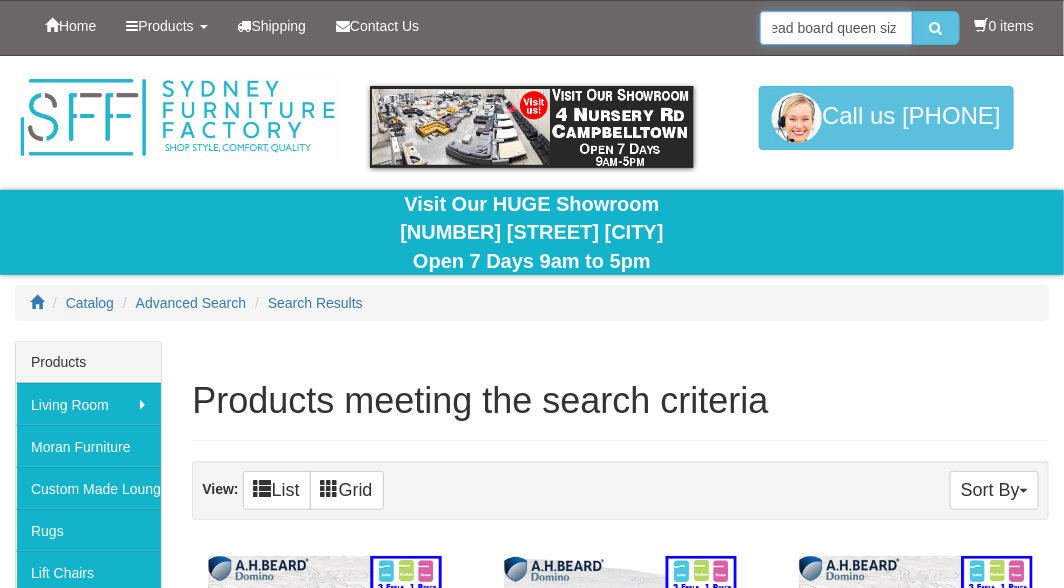 scroll, scrollTop: 0, scrollLeft: 18, axis: horizontal 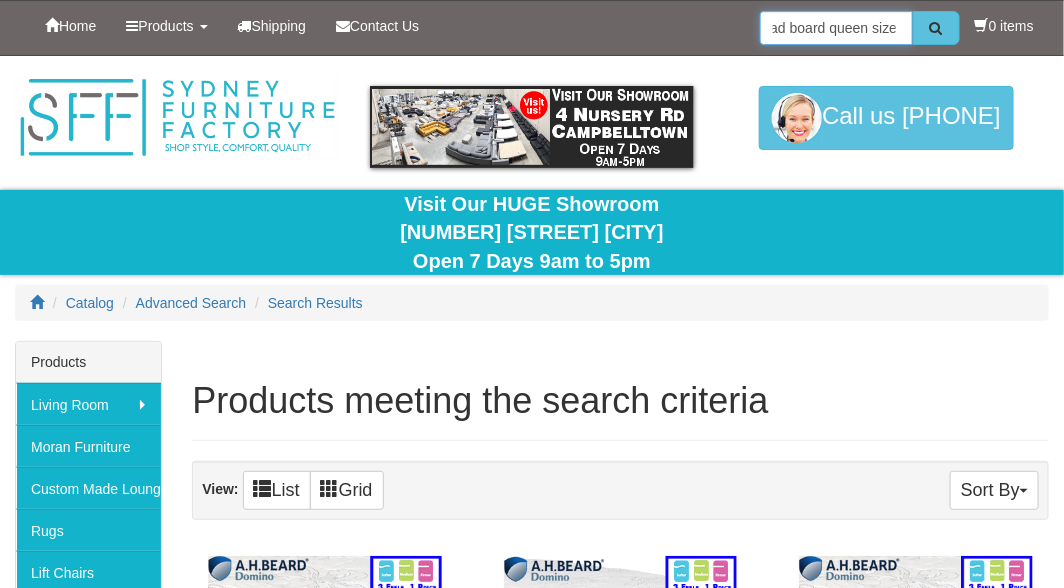 type on "head board queen size" 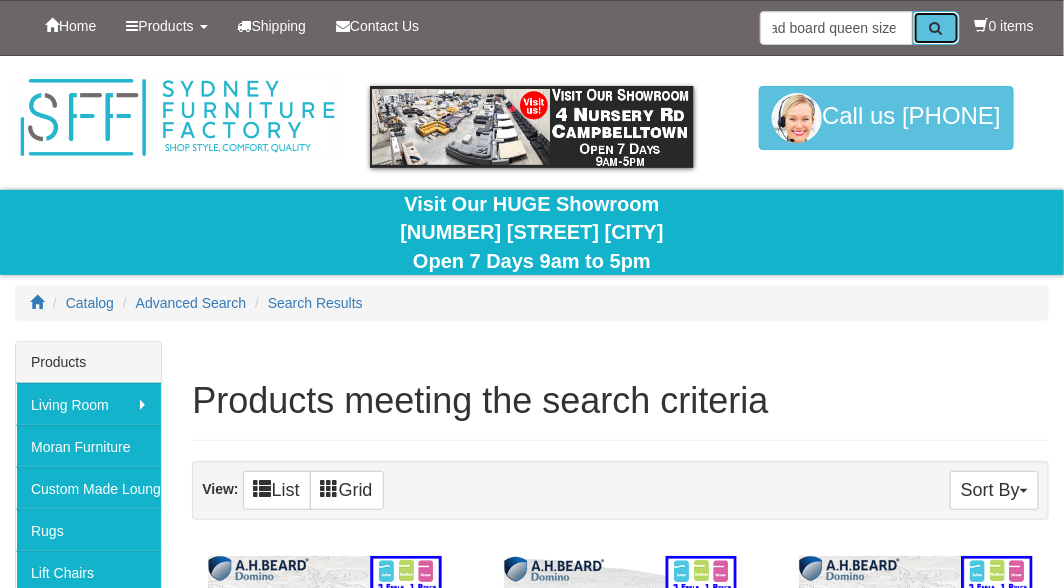 scroll, scrollTop: 0, scrollLeft: 0, axis: both 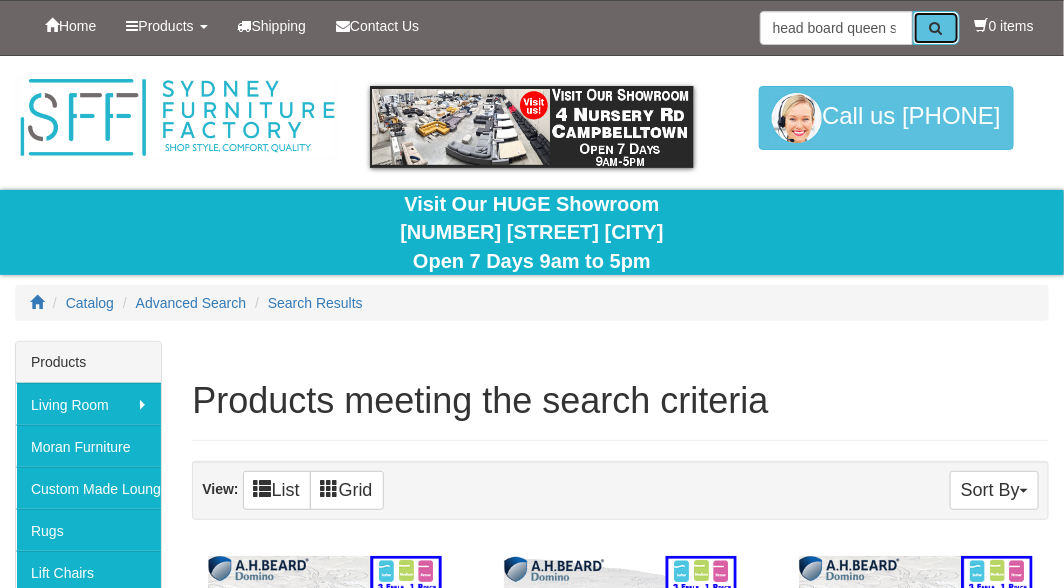 click at bounding box center [936, 28] 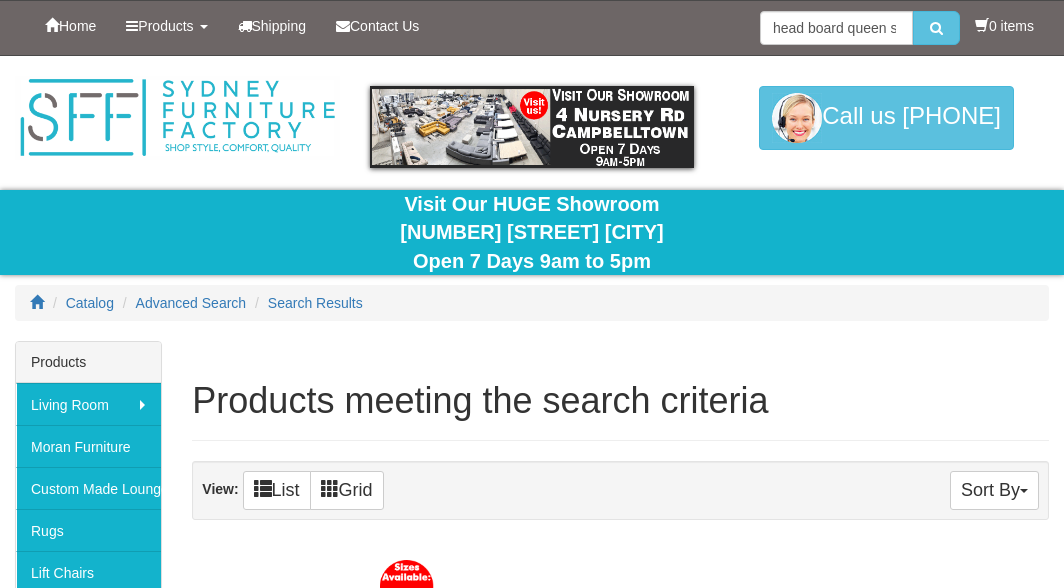 scroll, scrollTop: 0, scrollLeft: 0, axis: both 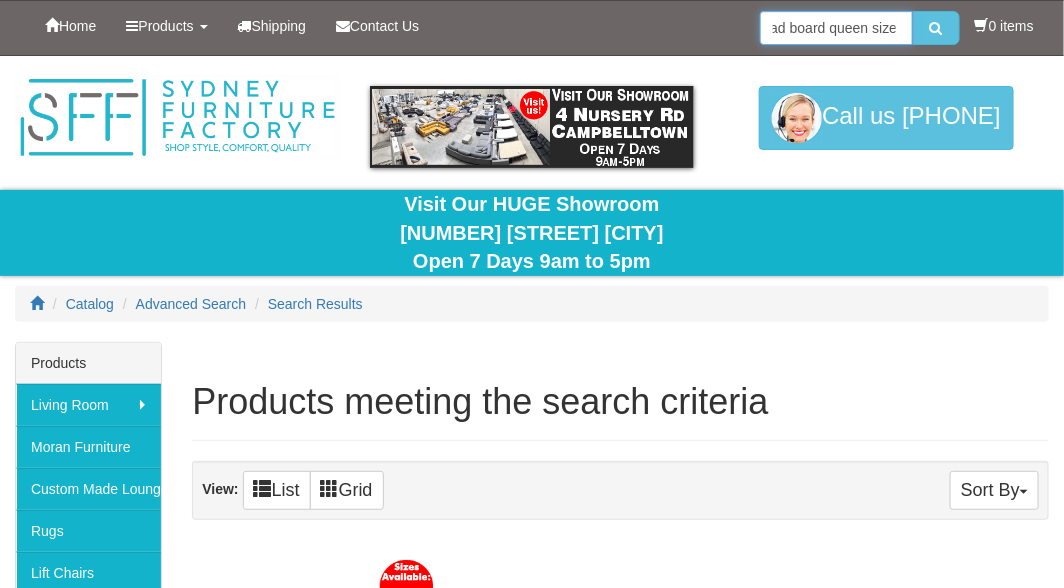 drag, startPoint x: 769, startPoint y: 23, endPoint x: 899, endPoint y: 21, distance: 130.01538 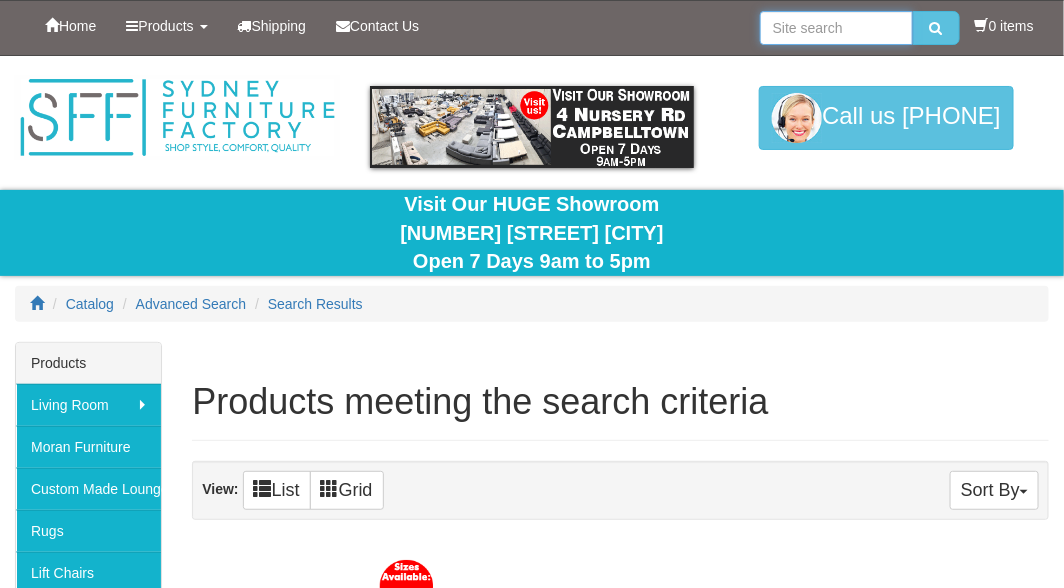 scroll, scrollTop: 0, scrollLeft: 0, axis: both 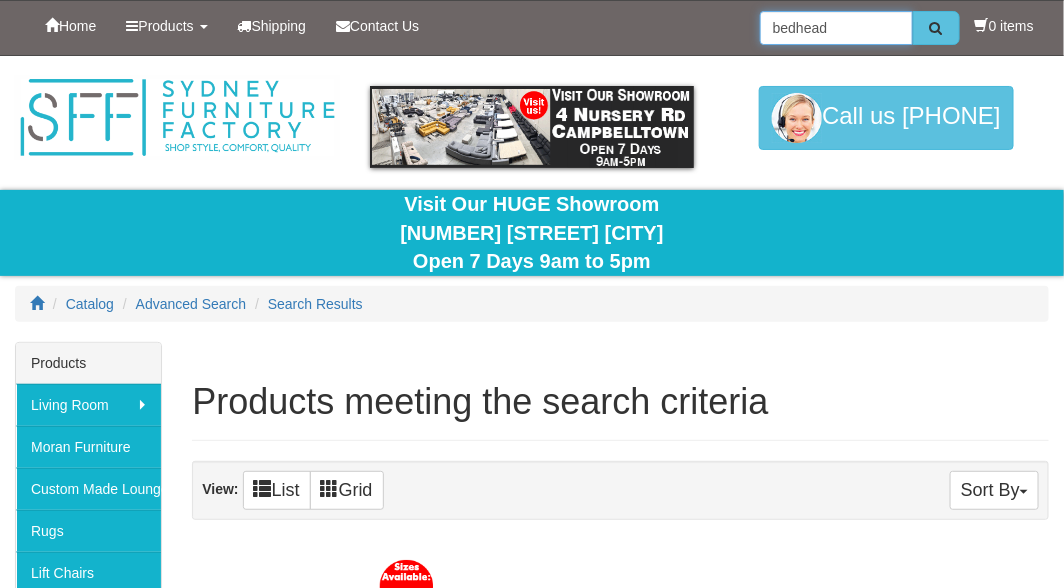 type on "bedhead" 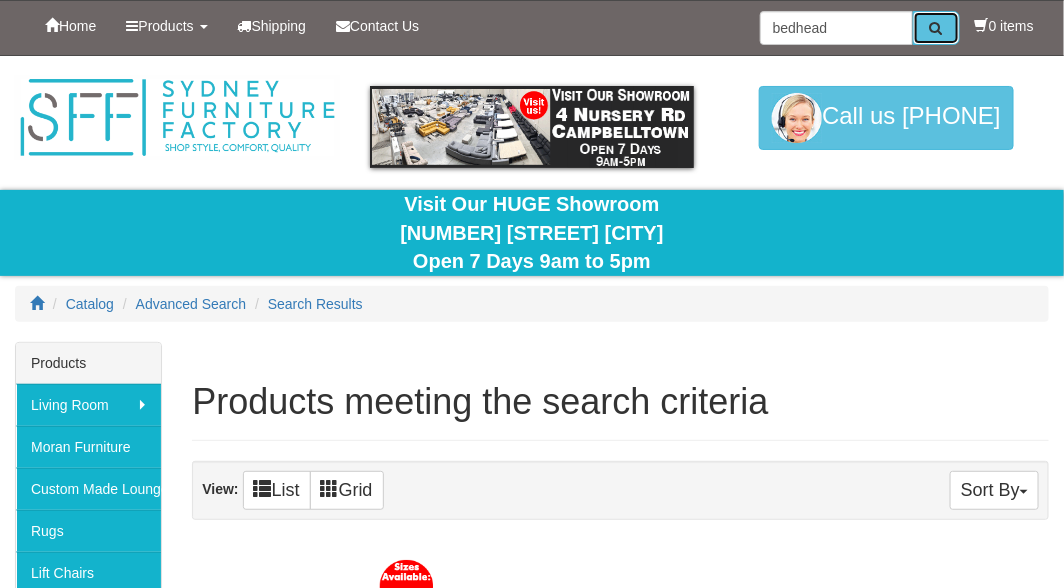 click at bounding box center [936, 28] 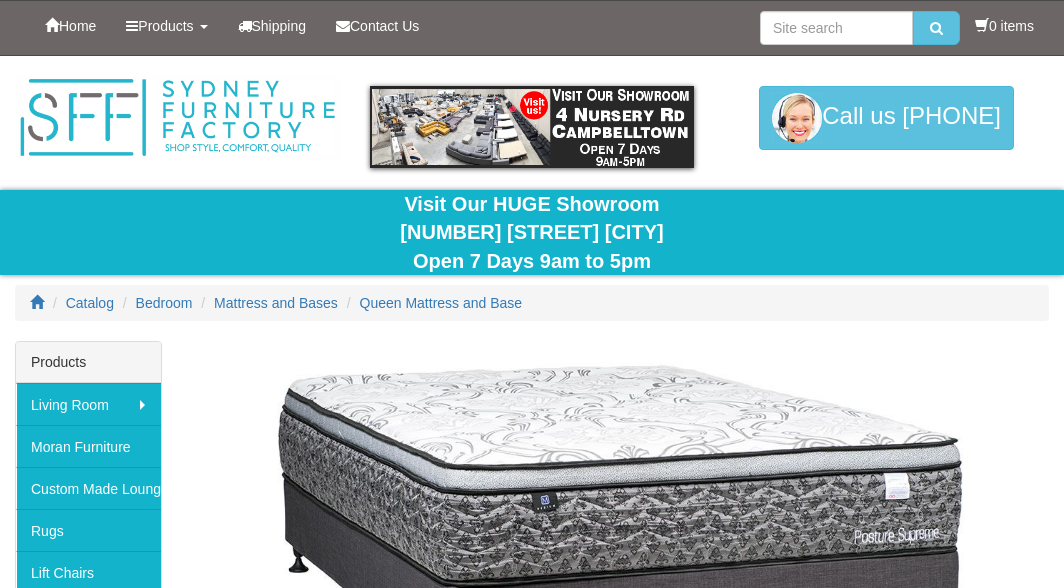scroll, scrollTop: 0, scrollLeft: 0, axis: both 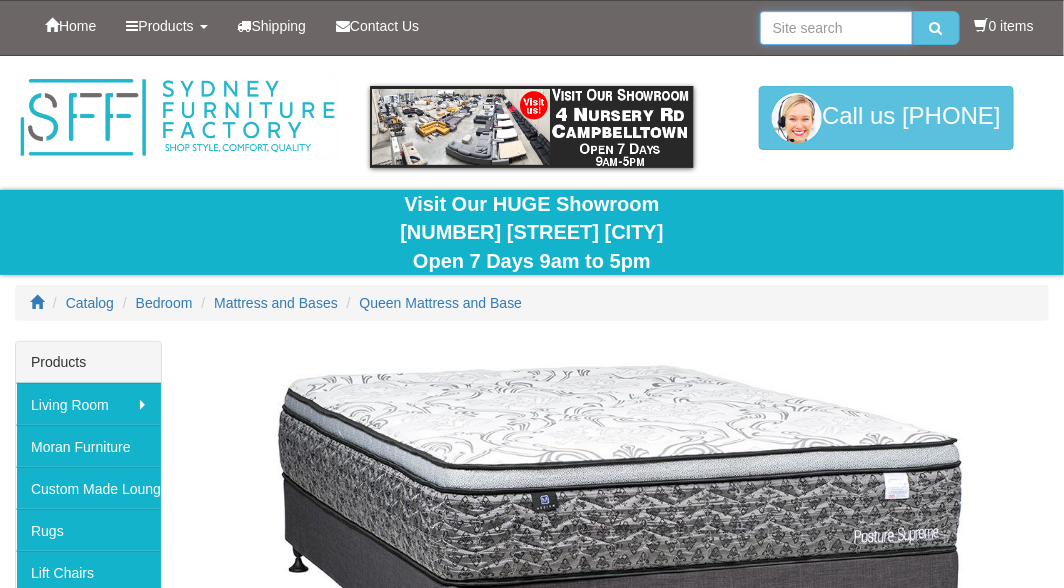 click at bounding box center [836, 28] 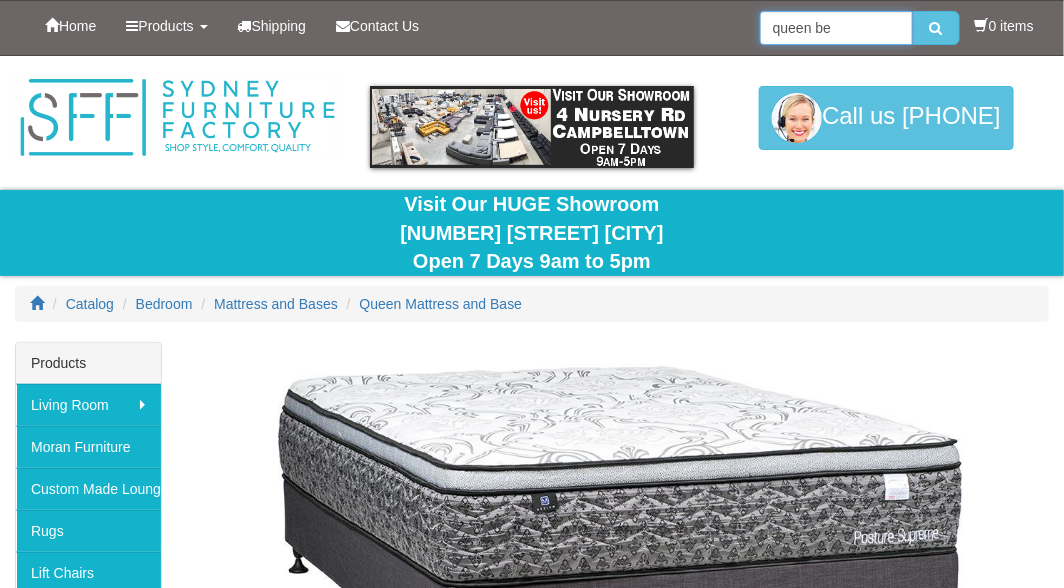 click on "queen be" at bounding box center [836, 28] 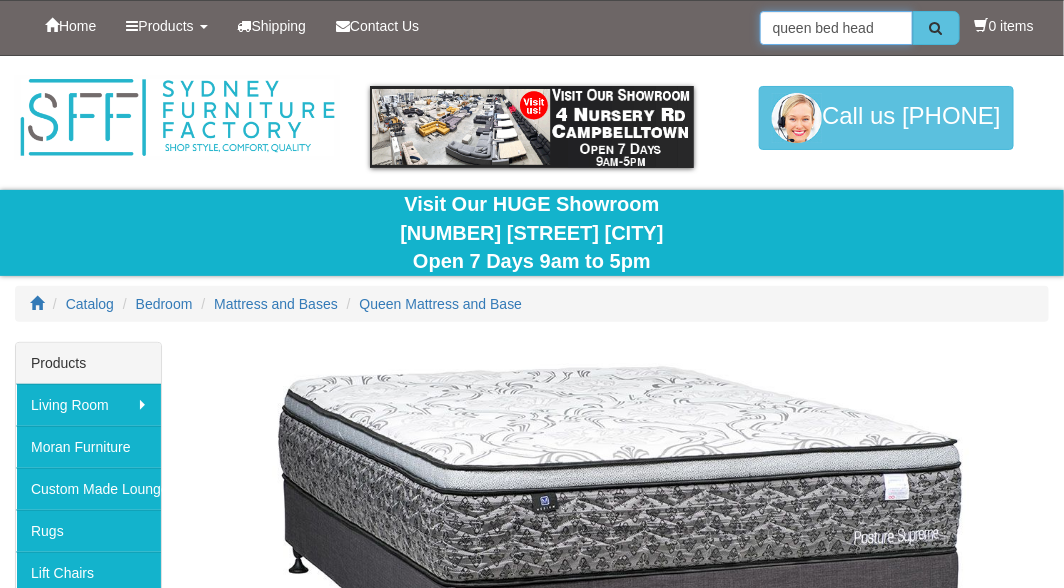 type on "queen bed head" 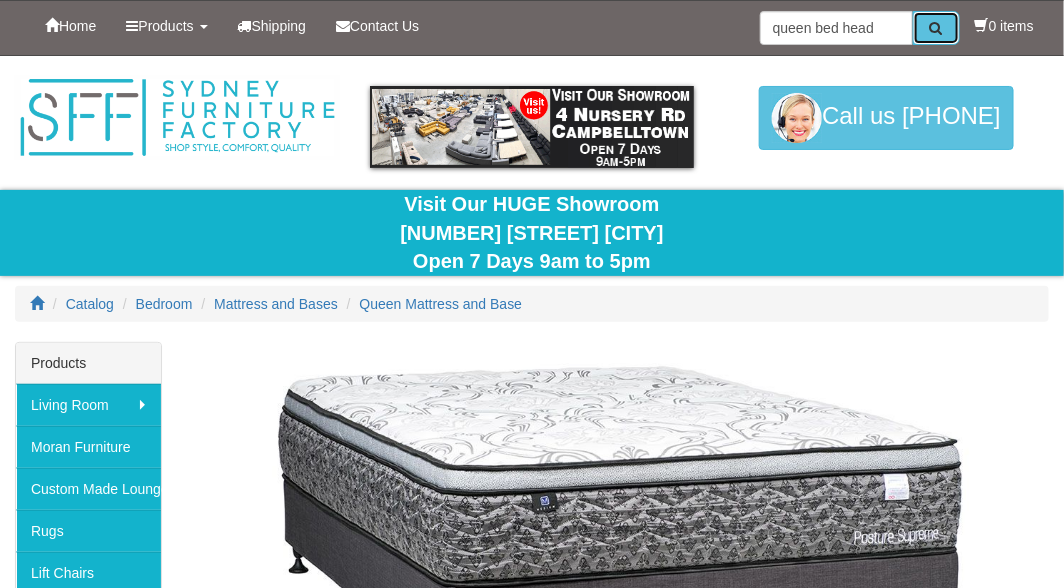 click at bounding box center (936, 28) 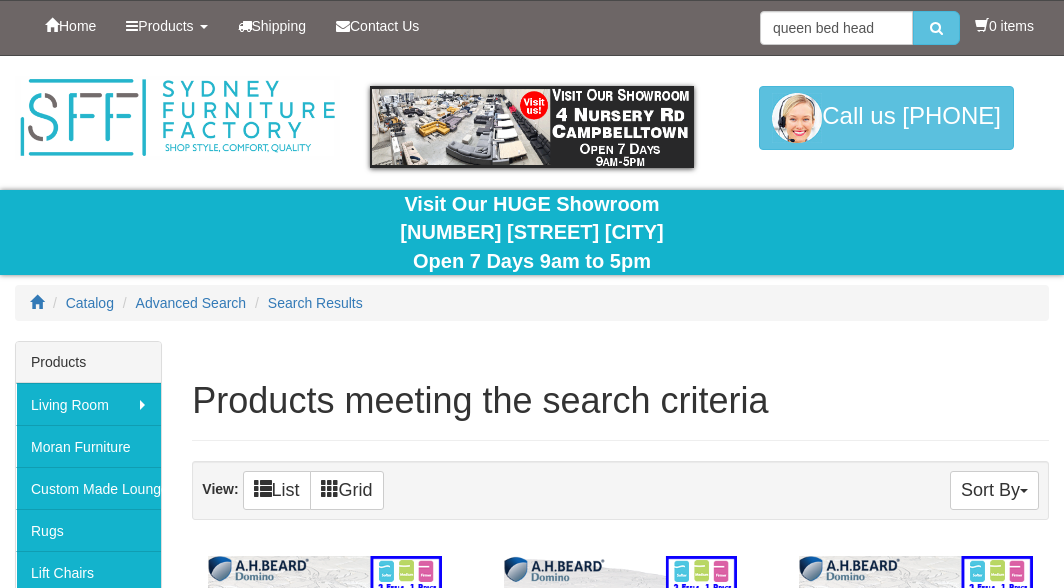 scroll, scrollTop: 0, scrollLeft: 0, axis: both 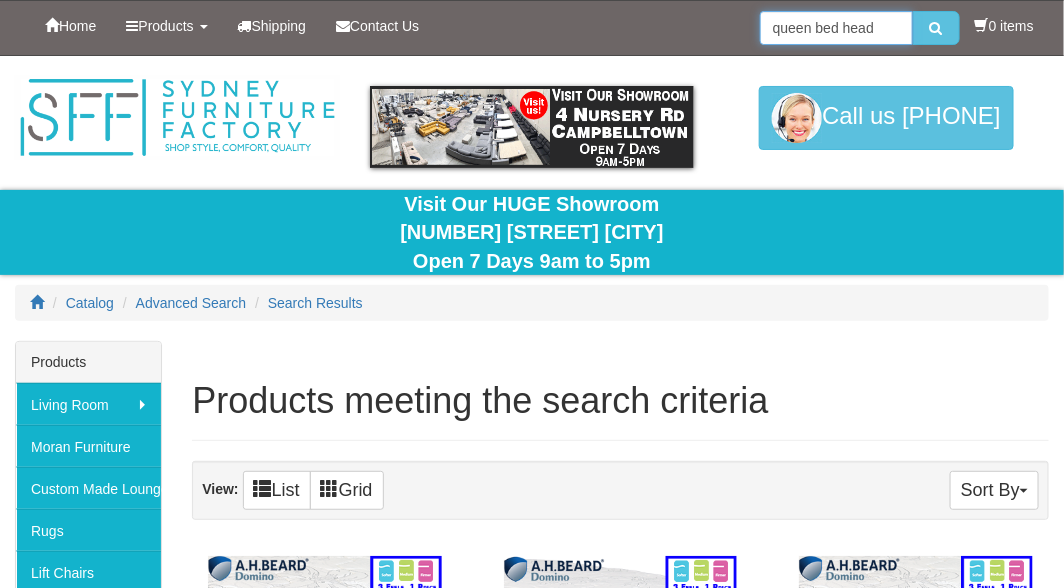 click on "queen bed head" at bounding box center [836, 28] 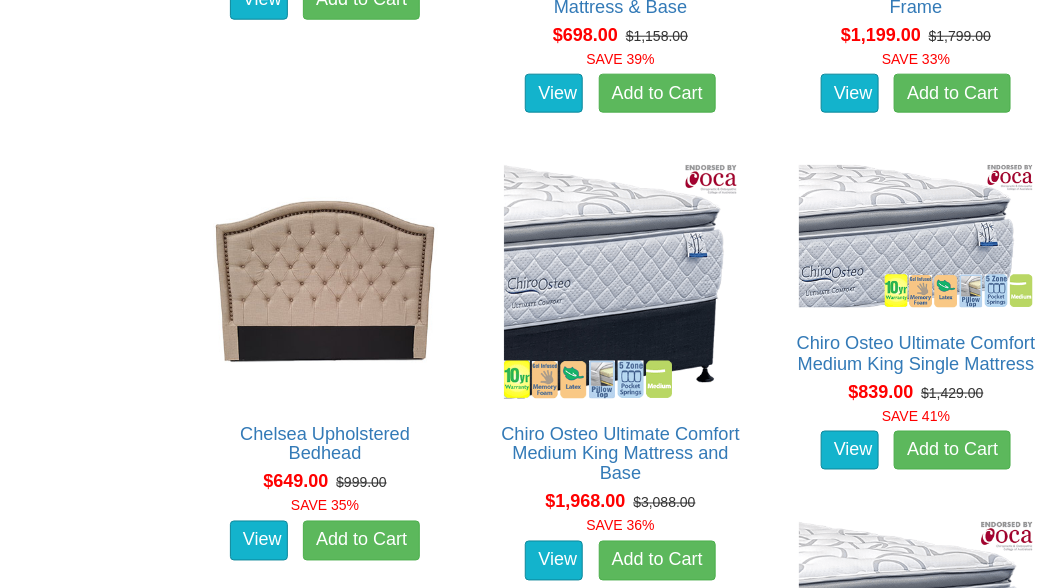 scroll, scrollTop: 7270, scrollLeft: 0, axis: vertical 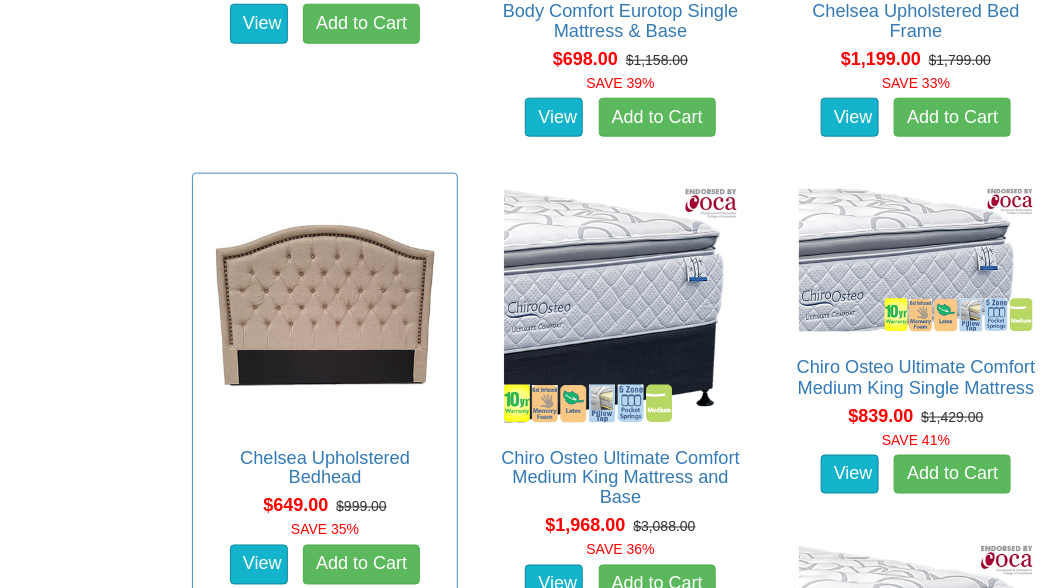 type on "queen bedhead" 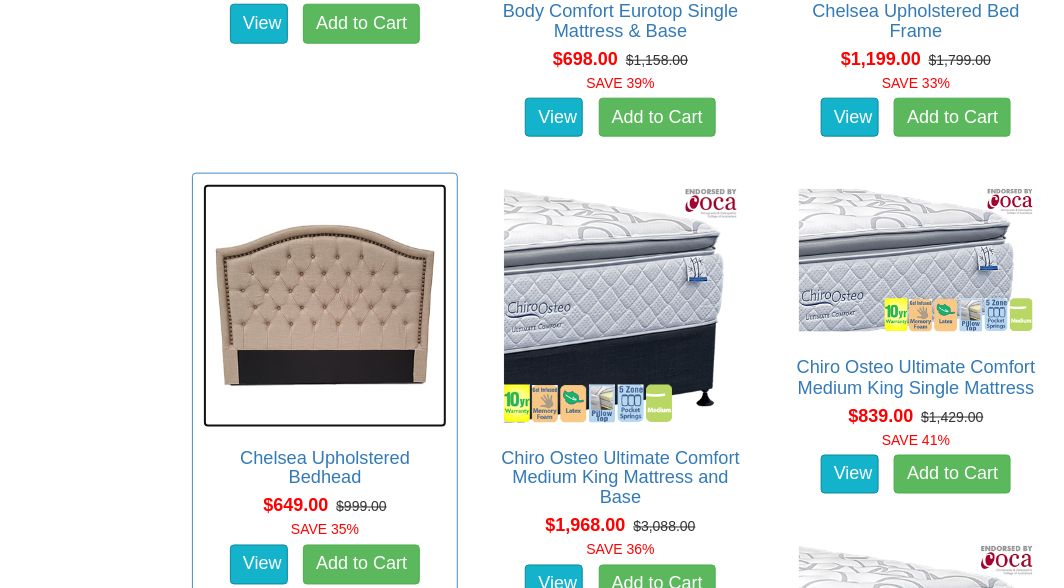 drag, startPoint x: 328, startPoint y: 298, endPoint x: 339, endPoint y: 303, distance: 12.083046 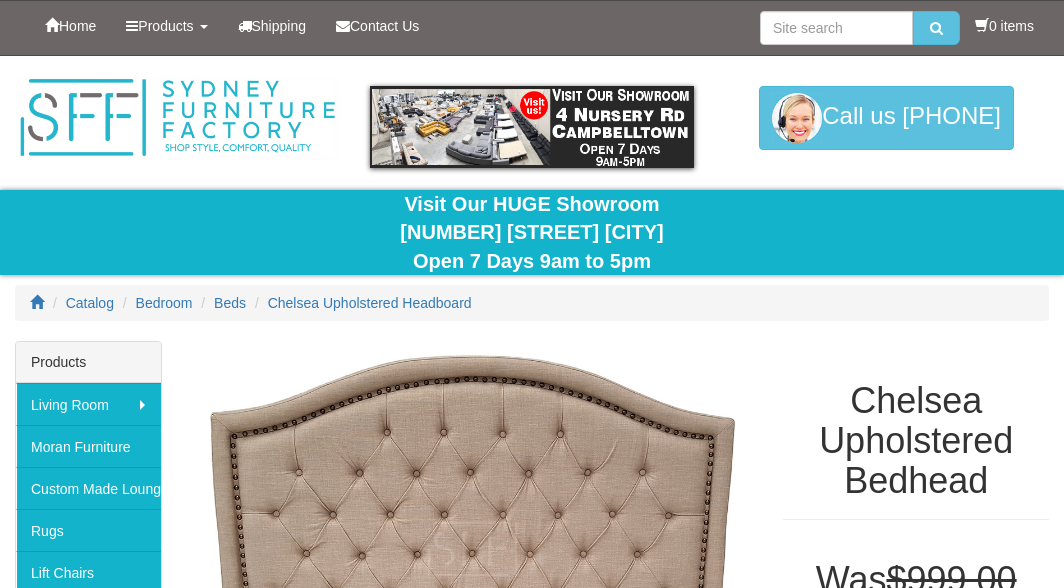 scroll, scrollTop: 0, scrollLeft: 0, axis: both 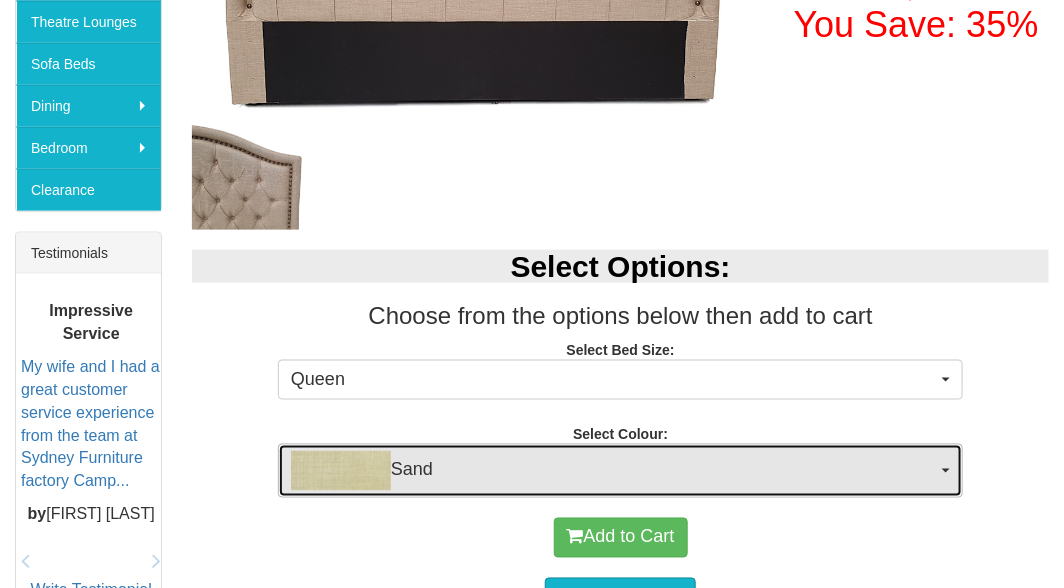 click on "Sand" at bounding box center (620, 471) 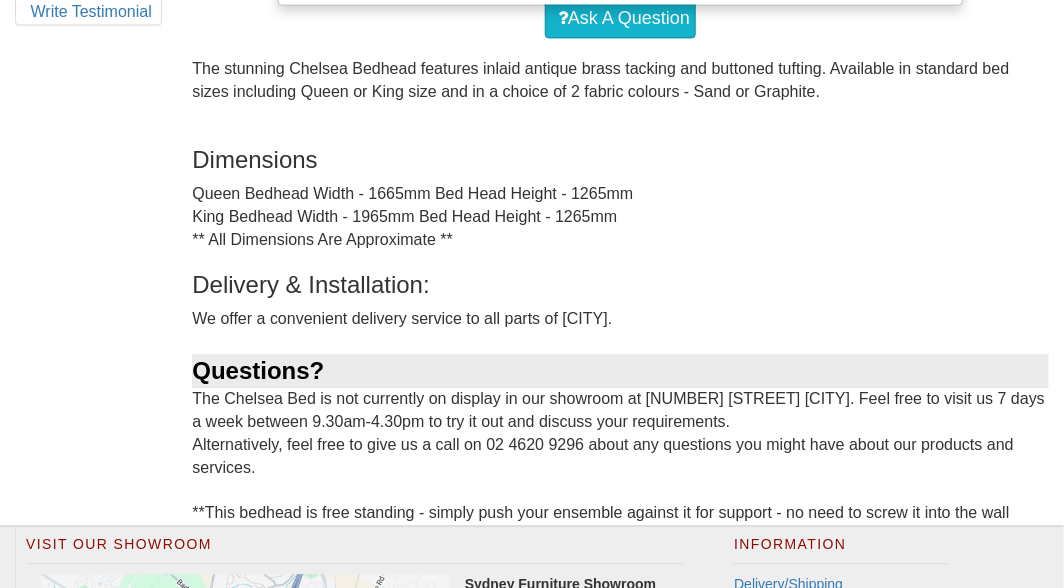 scroll, scrollTop: 1153, scrollLeft: 0, axis: vertical 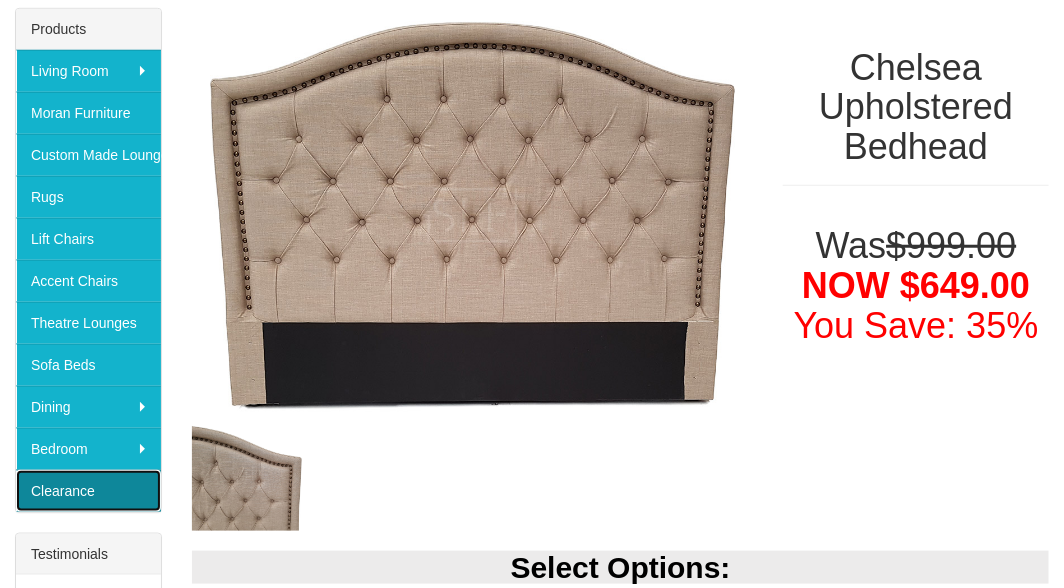 click on "Clearance" at bounding box center (88, 491) 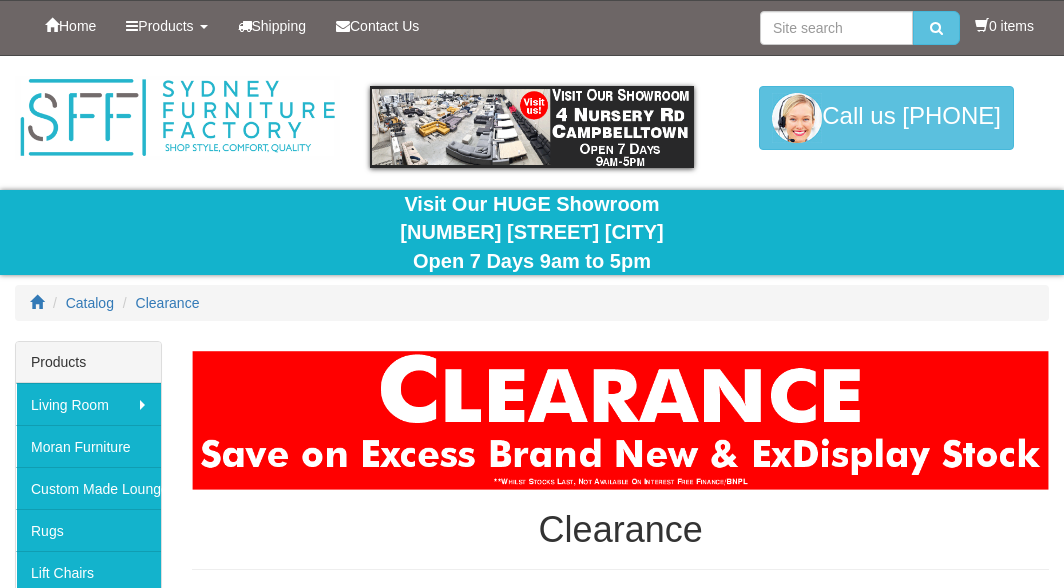 scroll, scrollTop: 0, scrollLeft: 0, axis: both 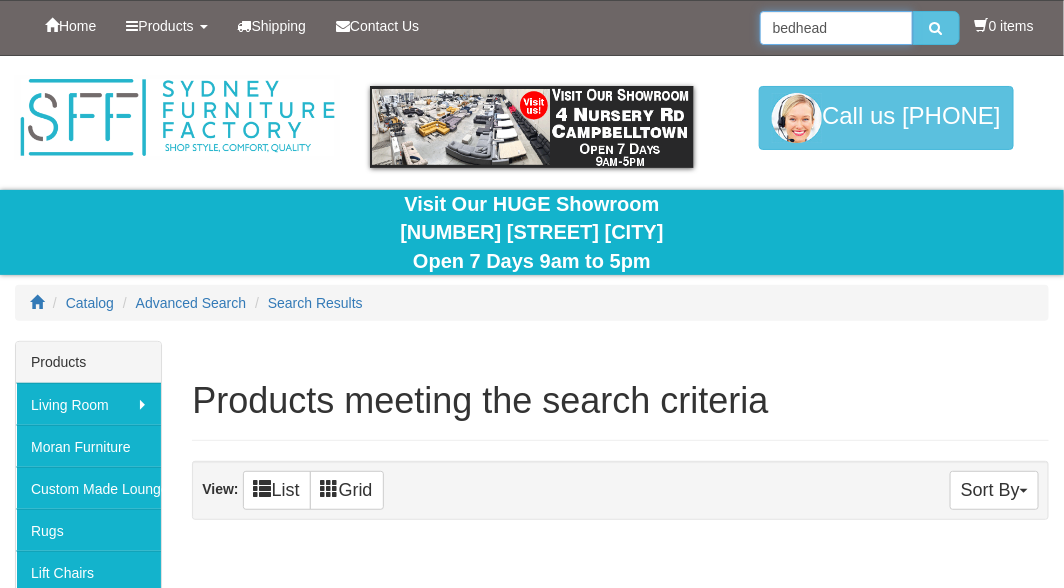 click on "bedhead" at bounding box center (836, 28) 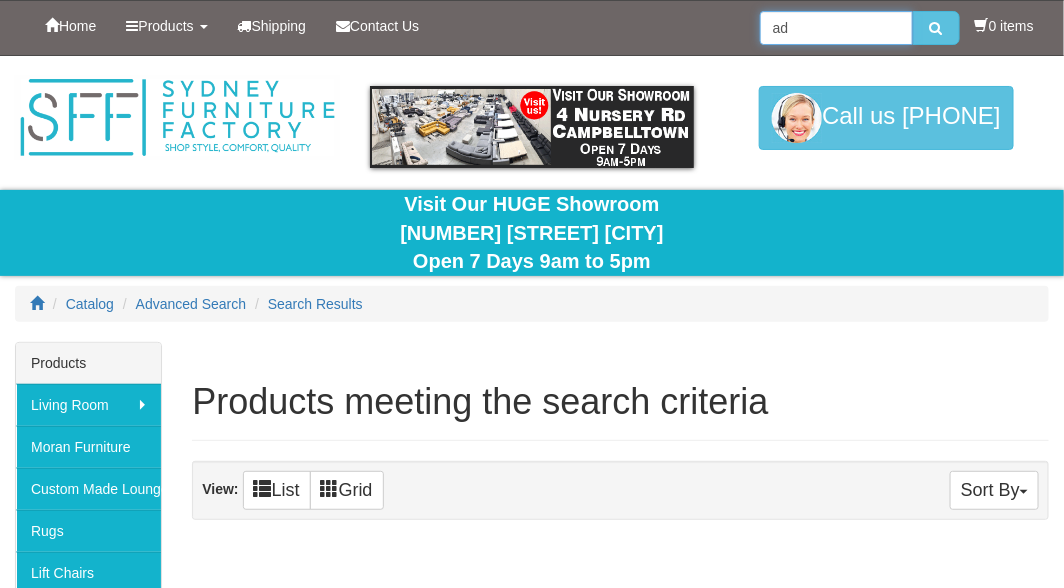 type on "d" 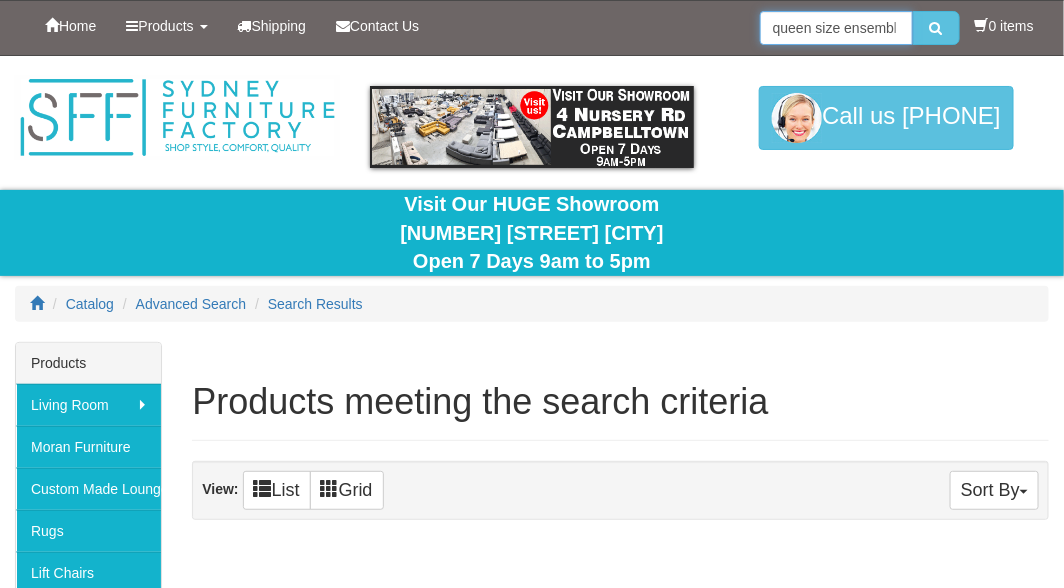 scroll, scrollTop: 0, scrollLeft: 7, axis: horizontal 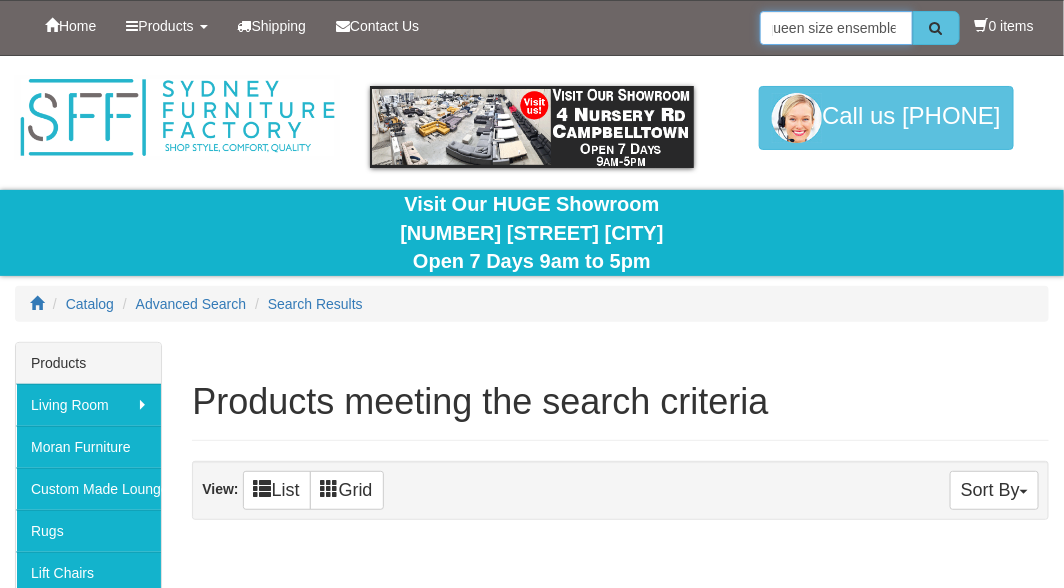 type on "queen size ensemble" 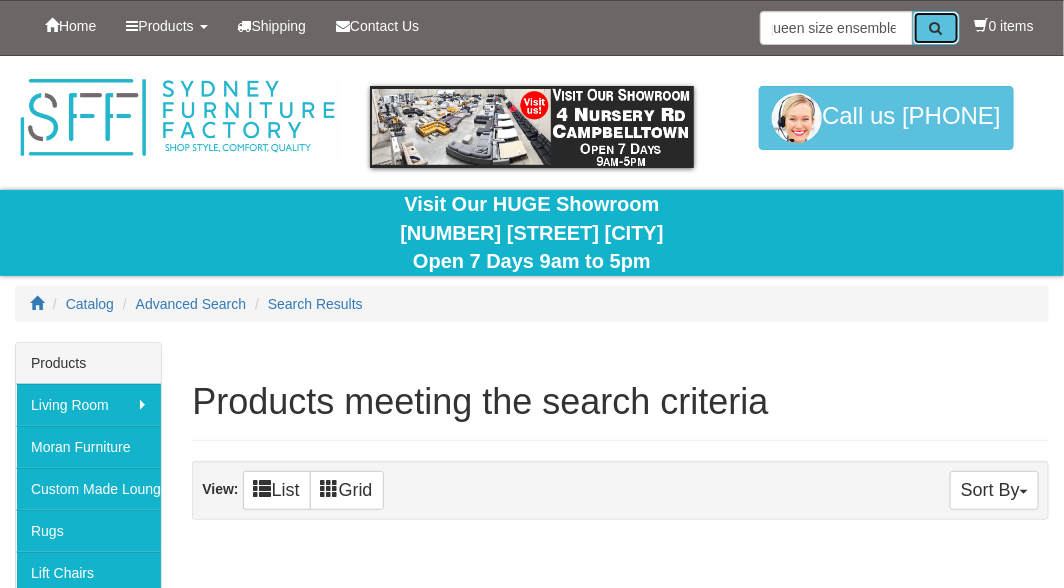 scroll, scrollTop: 0, scrollLeft: 0, axis: both 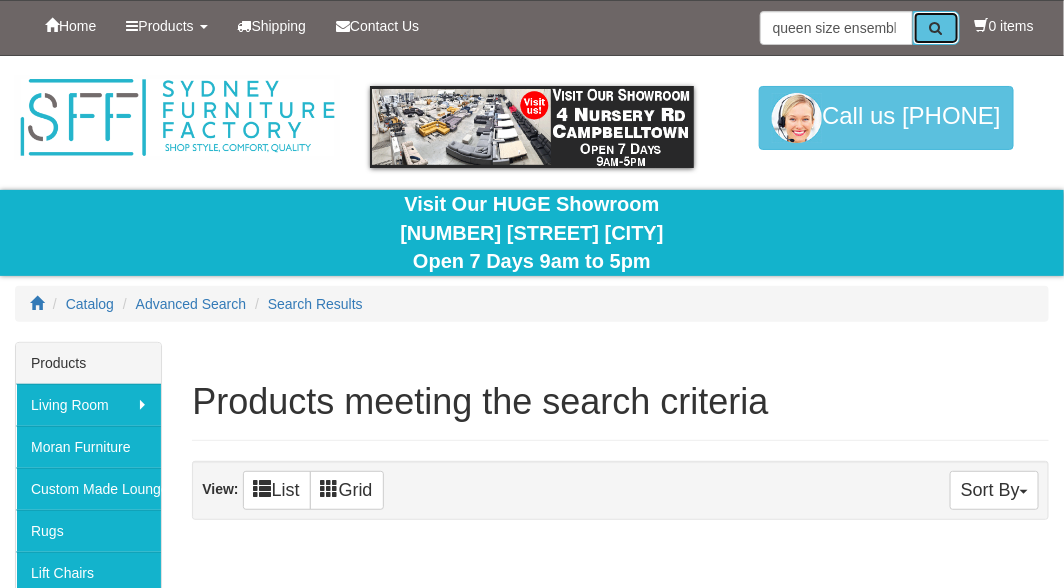 click at bounding box center (936, 28) 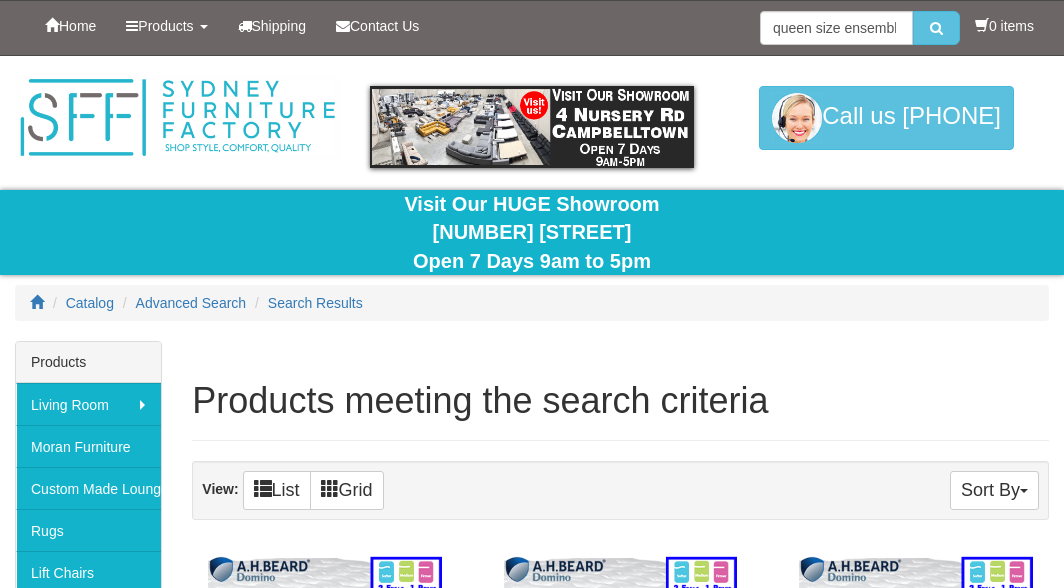 scroll, scrollTop: 0, scrollLeft: 0, axis: both 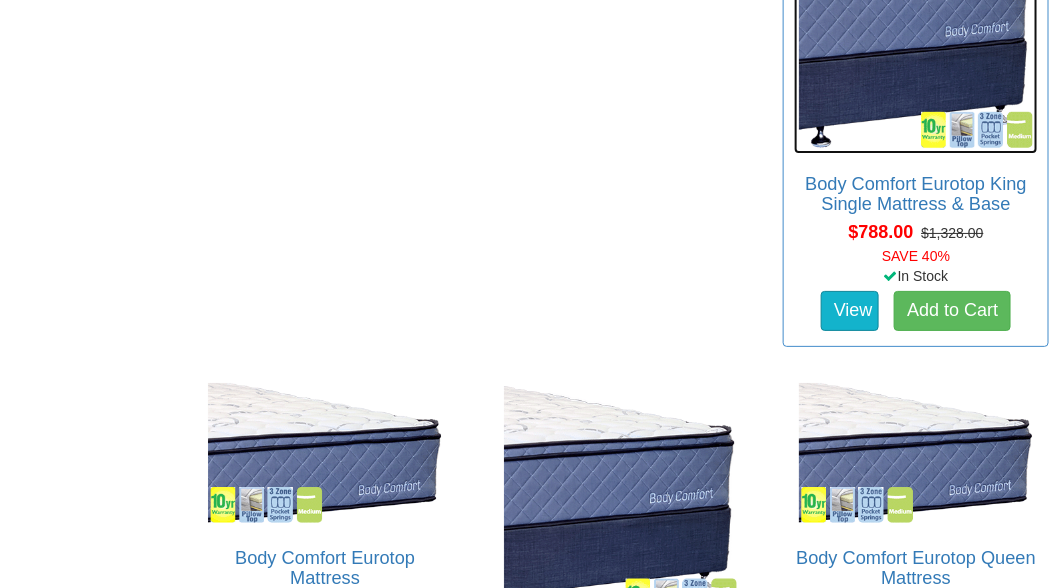 click at bounding box center [916, 33] 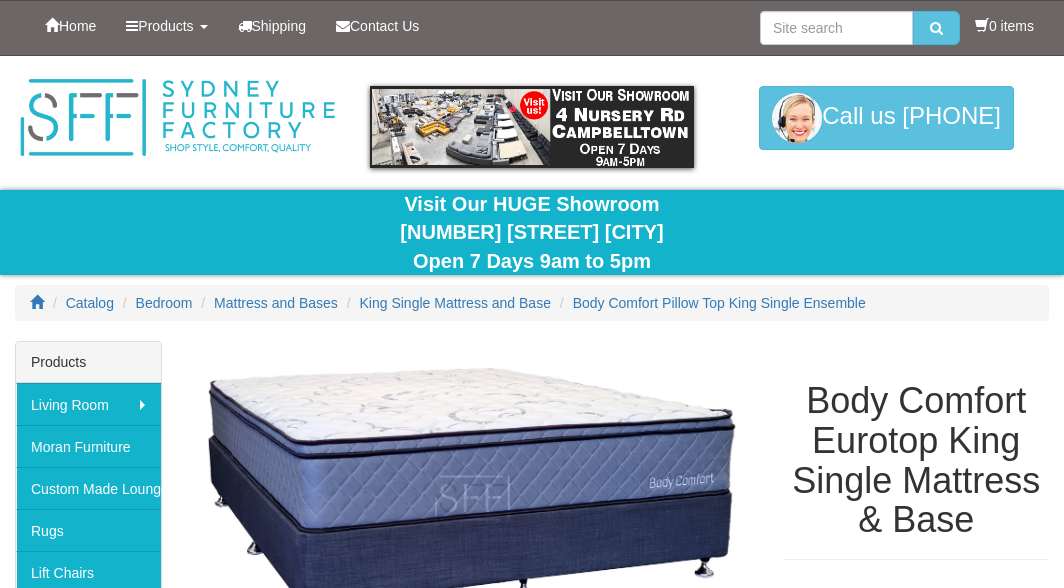 scroll, scrollTop: 0, scrollLeft: 0, axis: both 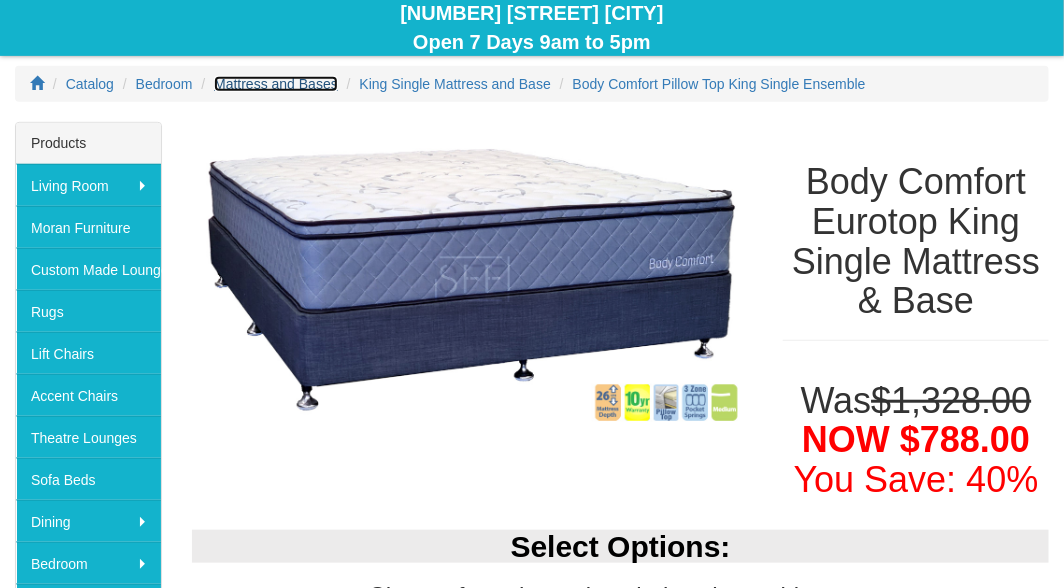 click on "Mattress and Bases" at bounding box center [276, 84] 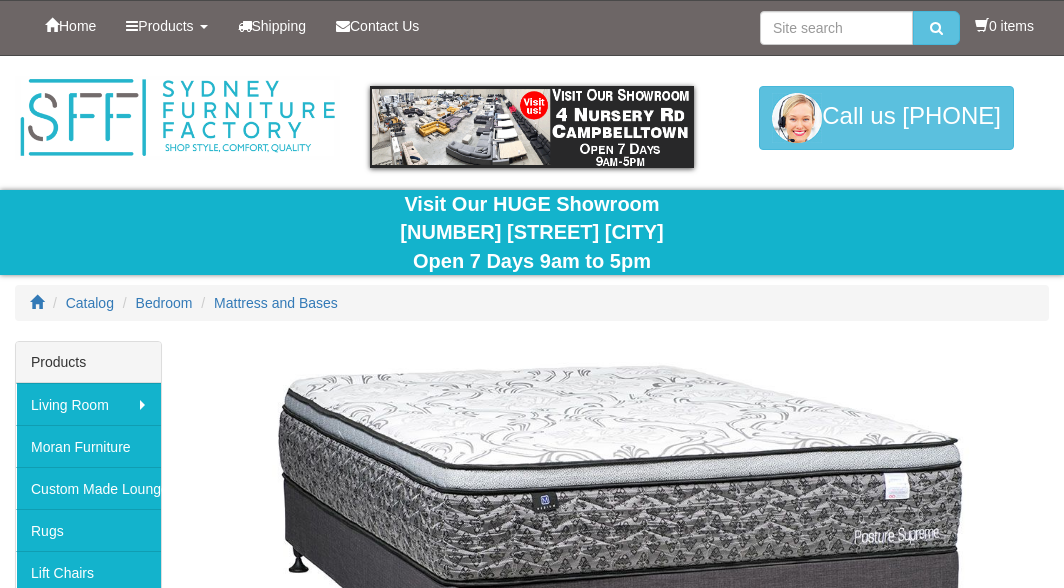 scroll, scrollTop: 0, scrollLeft: 0, axis: both 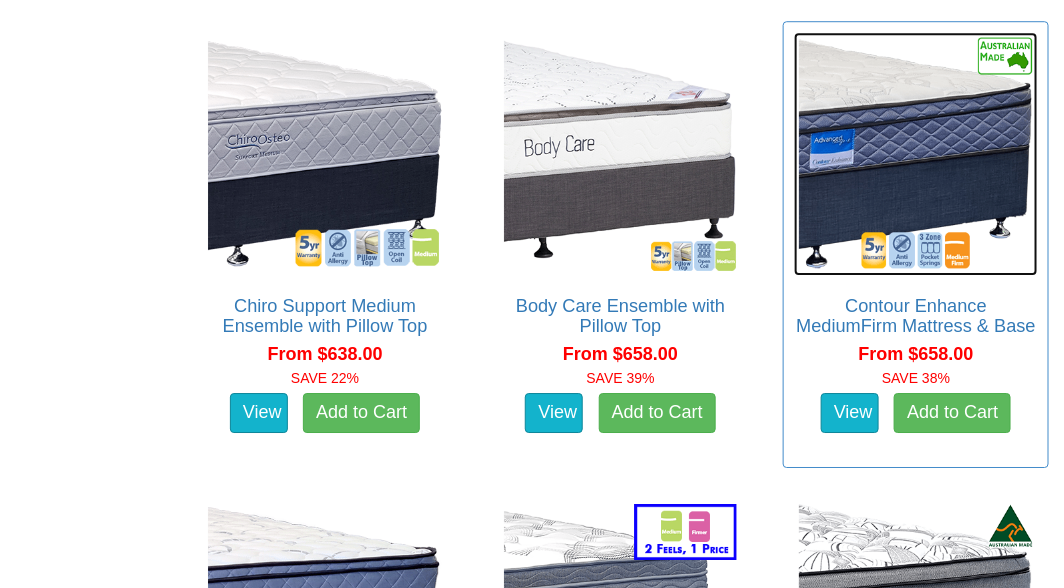 click at bounding box center (916, 154) 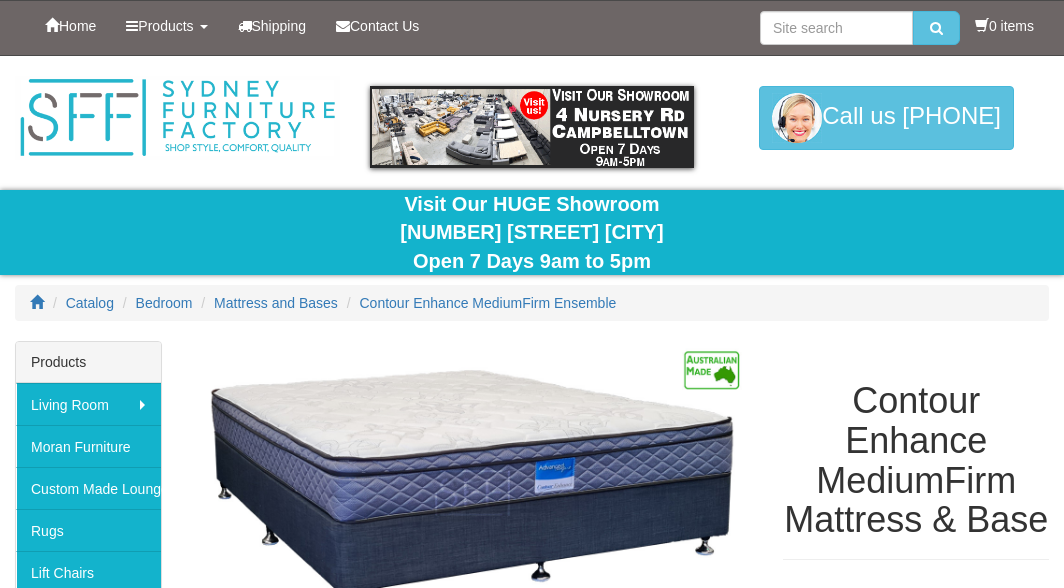 scroll, scrollTop: 0, scrollLeft: 0, axis: both 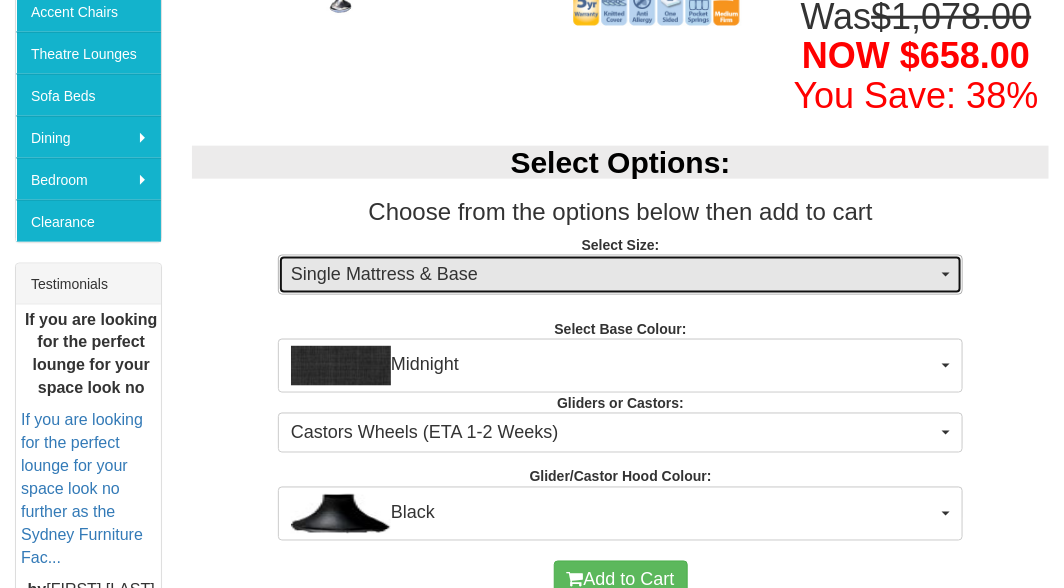 click on "Single Mattress & Base" at bounding box center (620, 275) 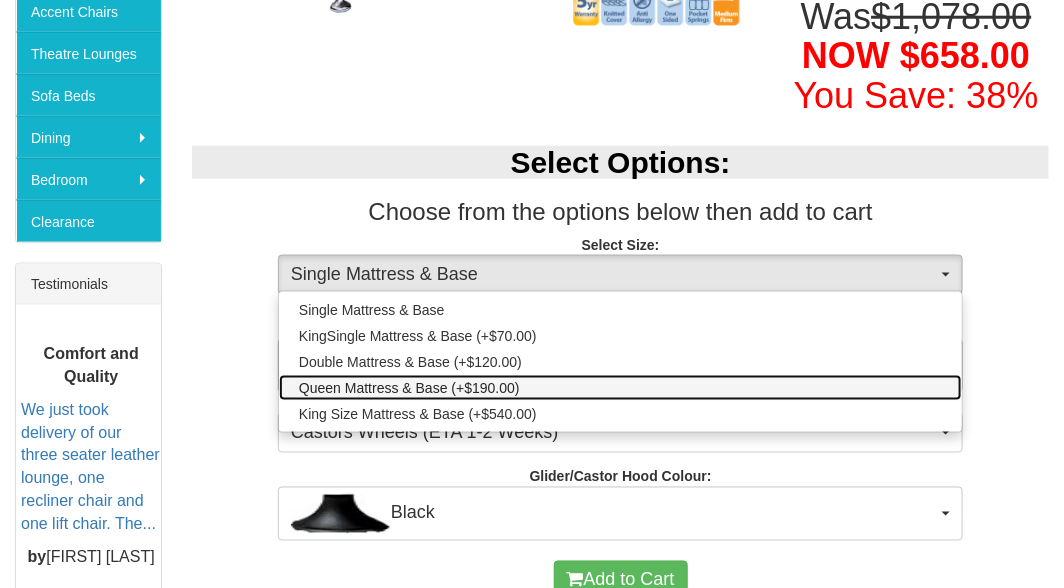 click on "Queen Mattress & Base (+$190.00)" at bounding box center [409, 388] 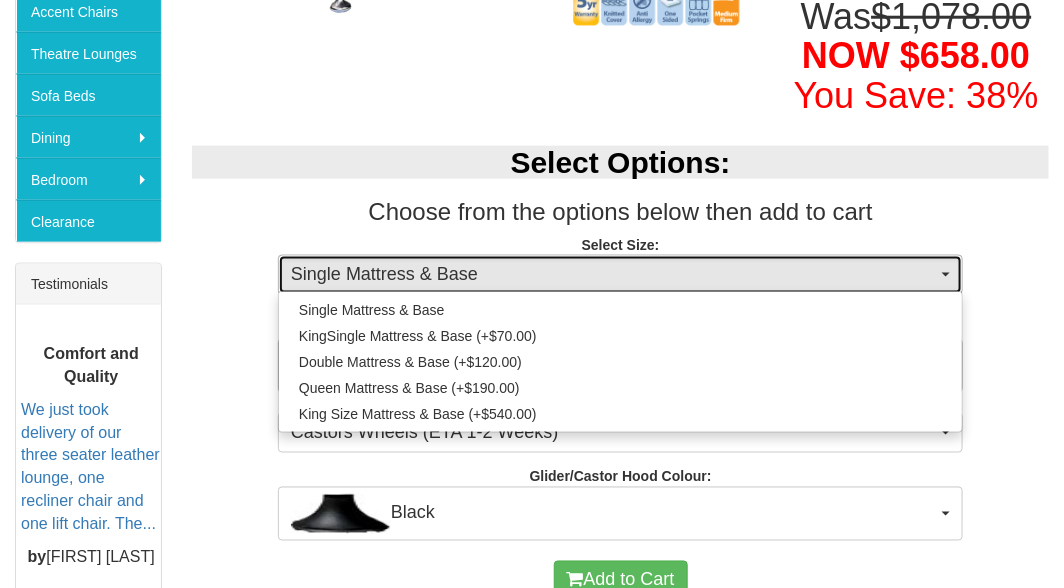 select on "1202" 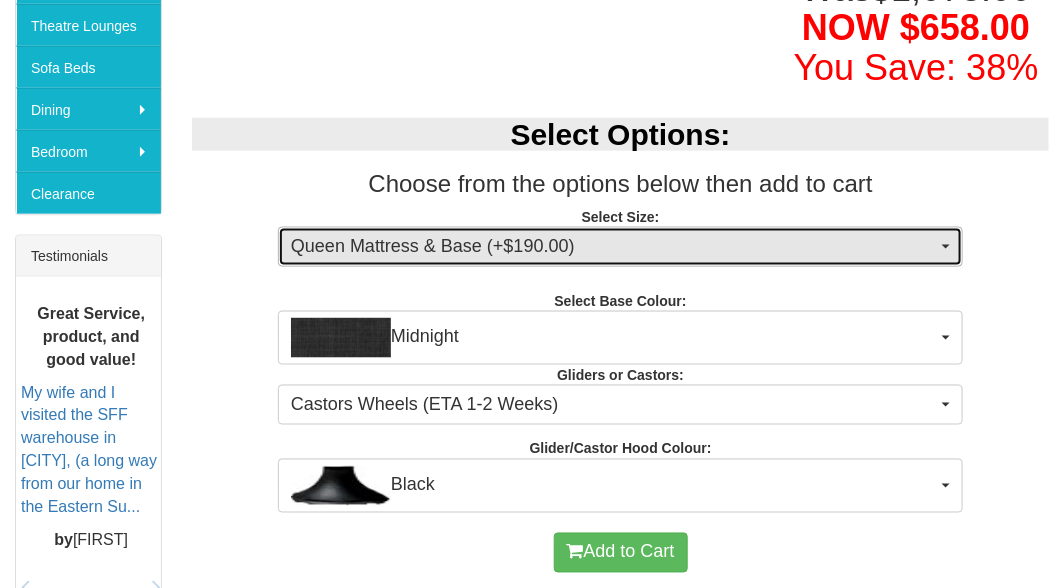 scroll, scrollTop: 655, scrollLeft: 0, axis: vertical 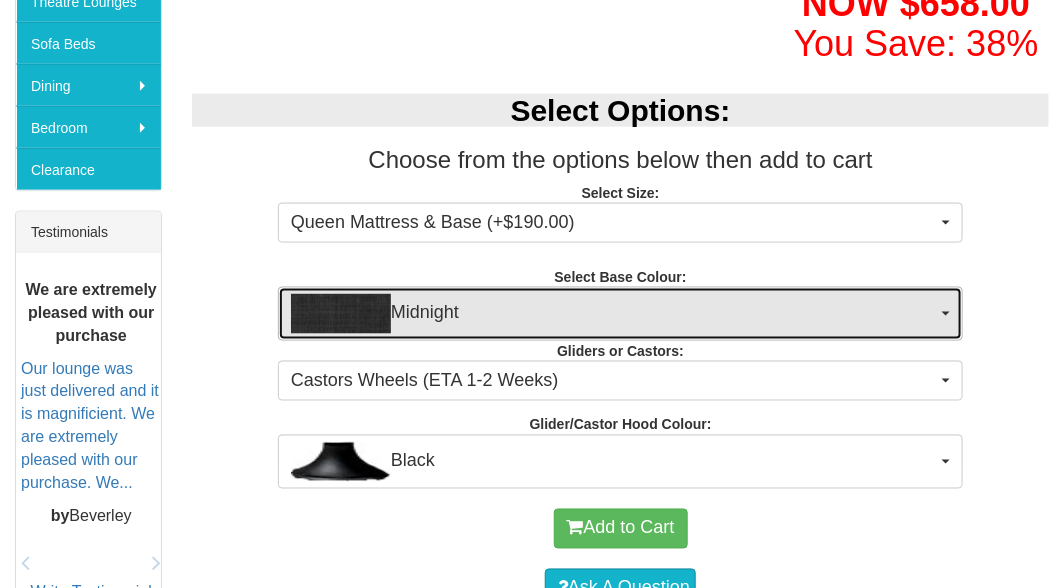 click at bounding box center (946, 314) 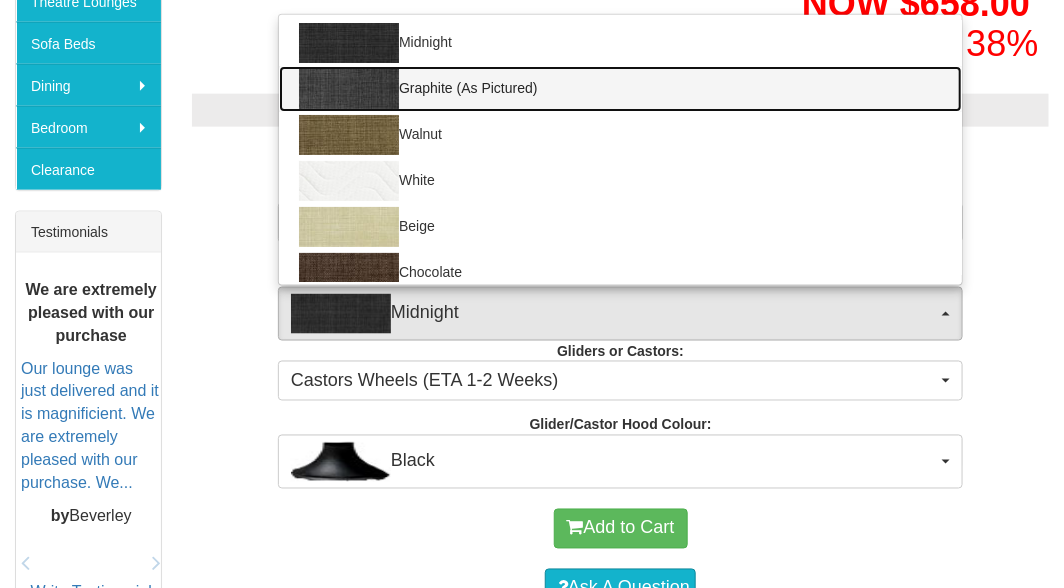 click at bounding box center (349, 89) 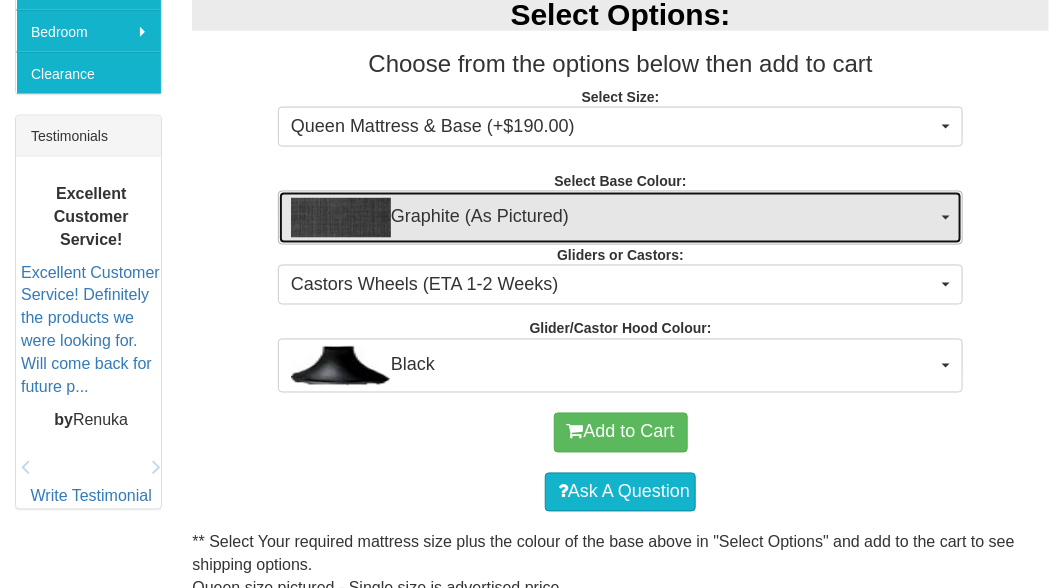 scroll, scrollTop: 771, scrollLeft: 0, axis: vertical 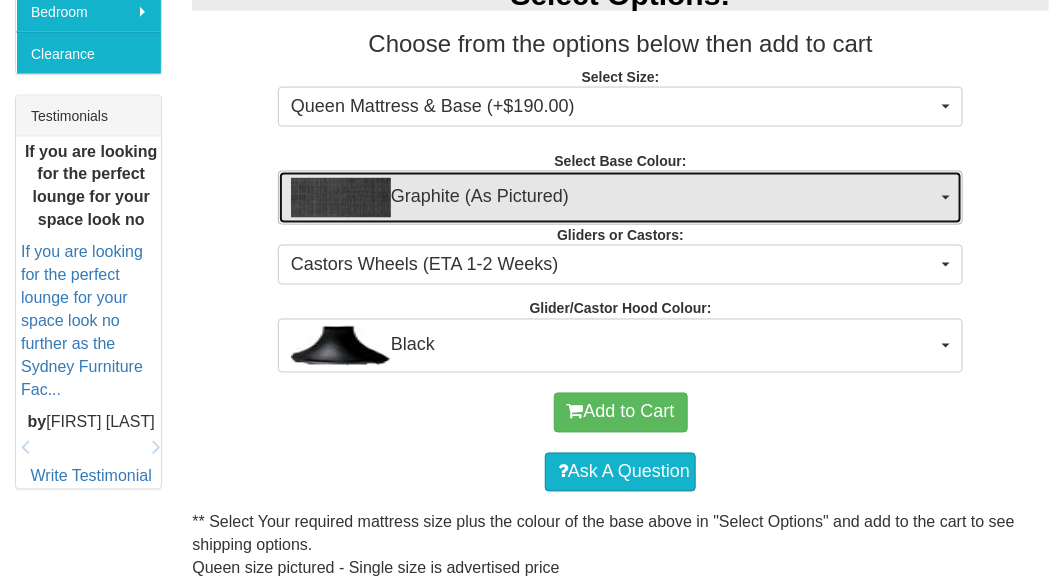 click on "Graphite (As Pictured)" at bounding box center (620, 198) 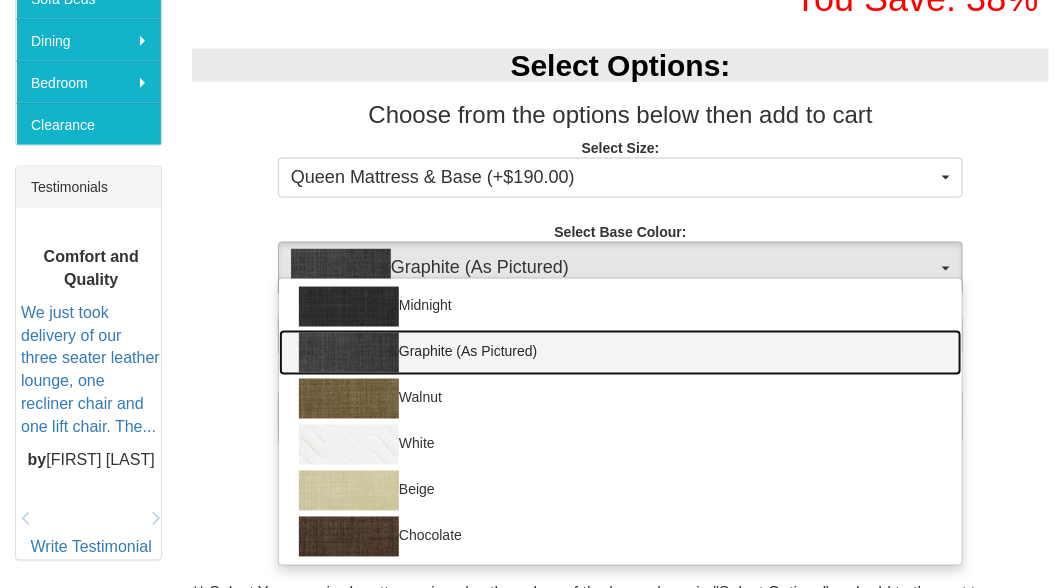 scroll, scrollTop: 708, scrollLeft: 0, axis: vertical 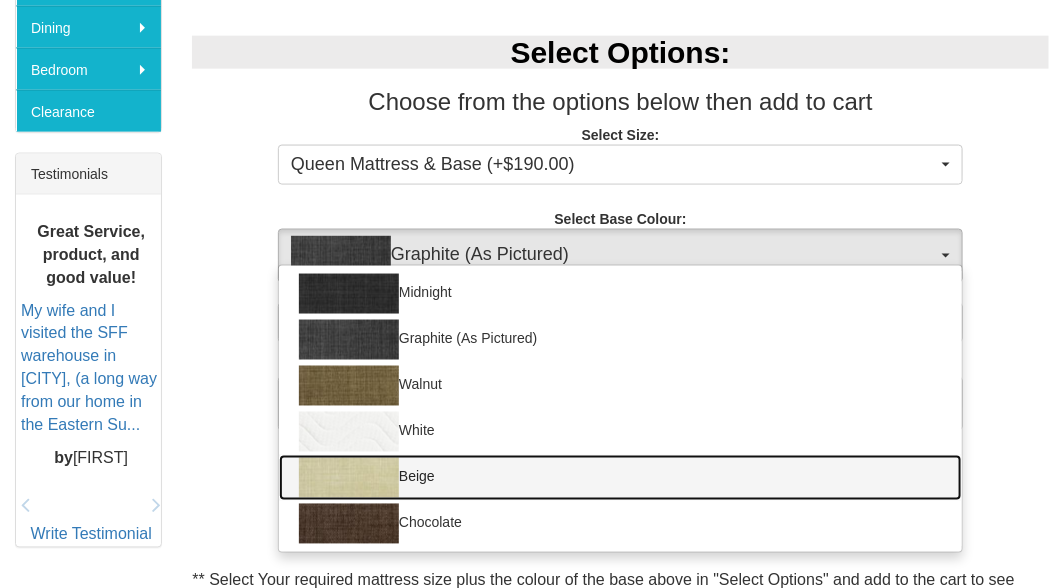 click at bounding box center (349, 478) 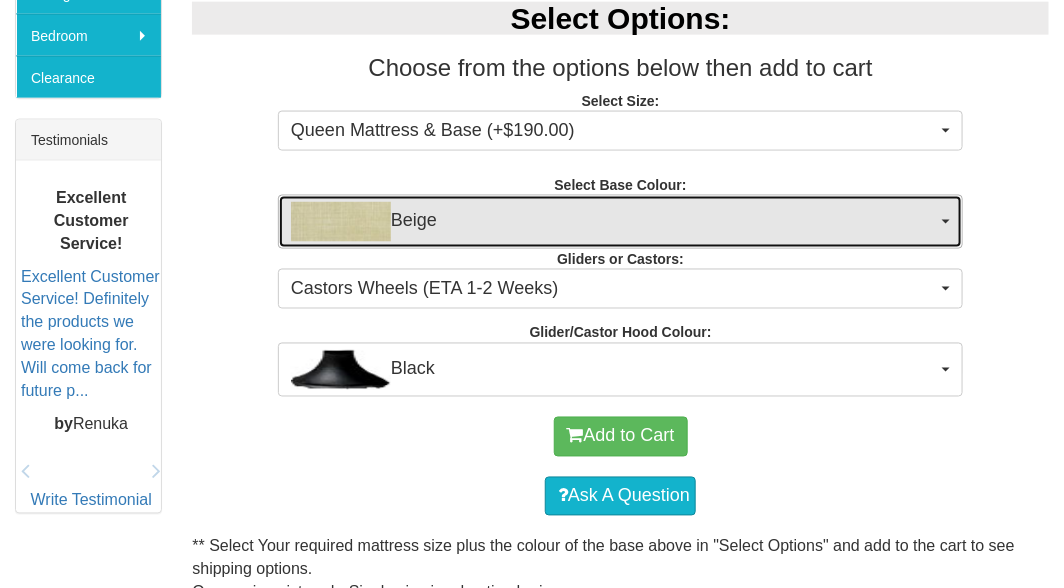 scroll, scrollTop: 749, scrollLeft: 0, axis: vertical 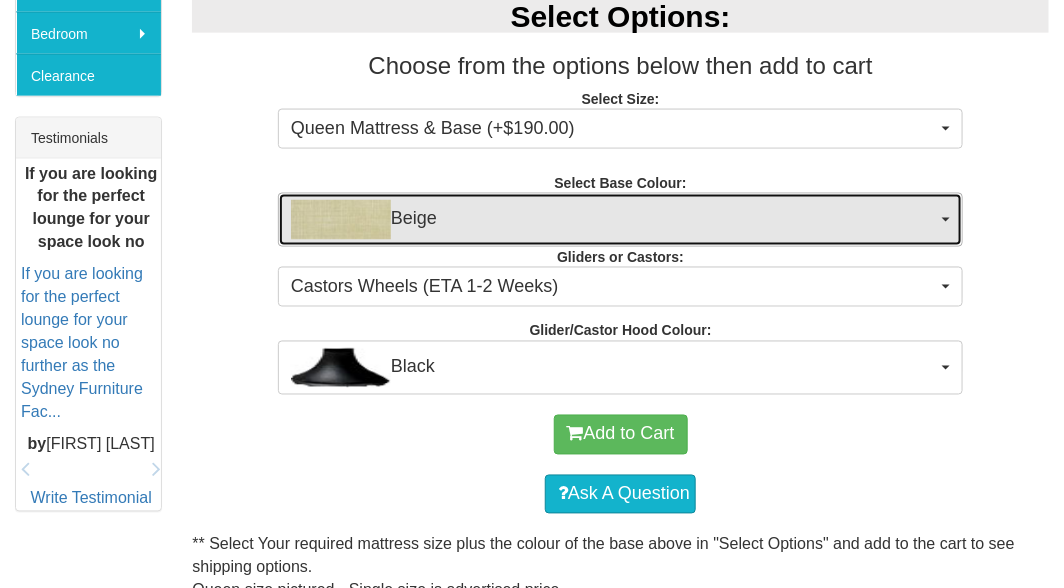 click on "Beige" at bounding box center [620, 220] 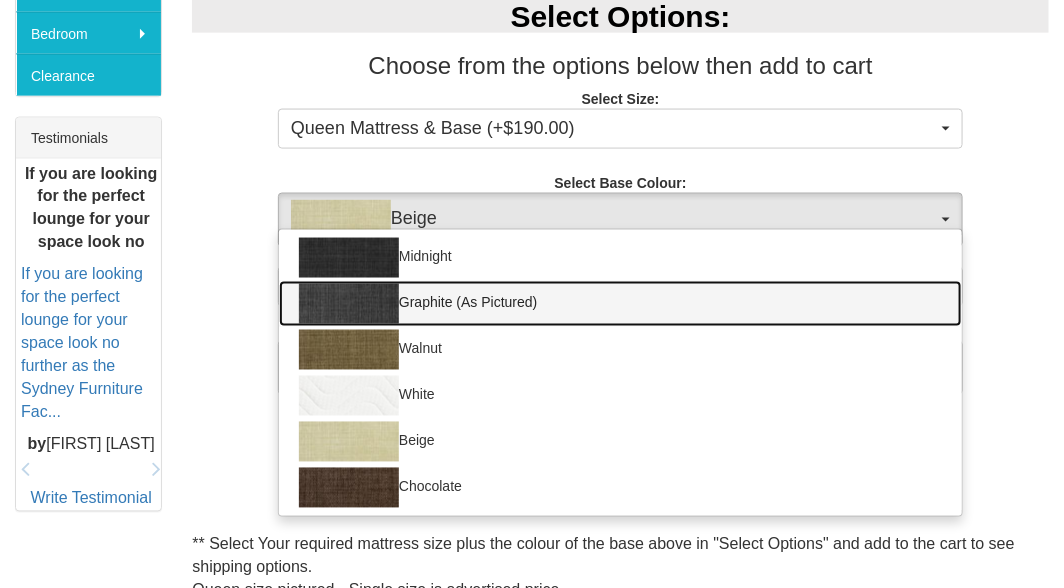click on "Graphite (As Pictured)" at bounding box center (620, 304) 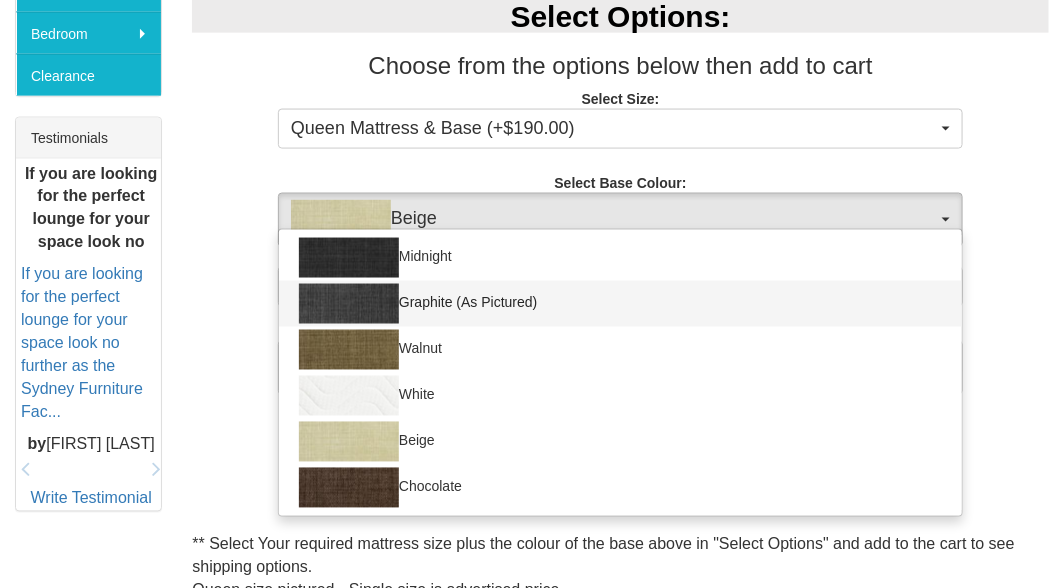 select on "1209" 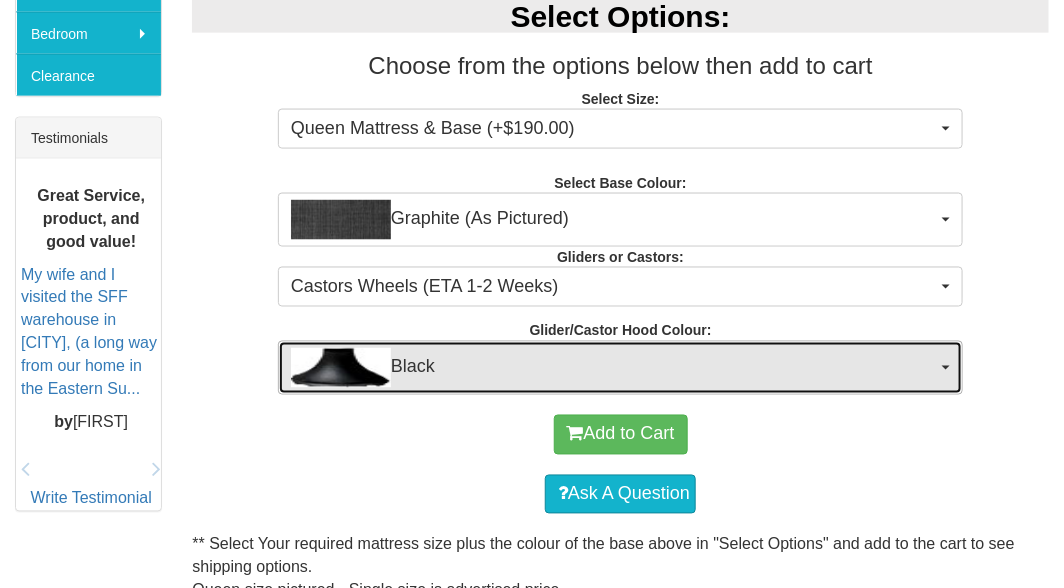 click on "Black" at bounding box center (620, 368) 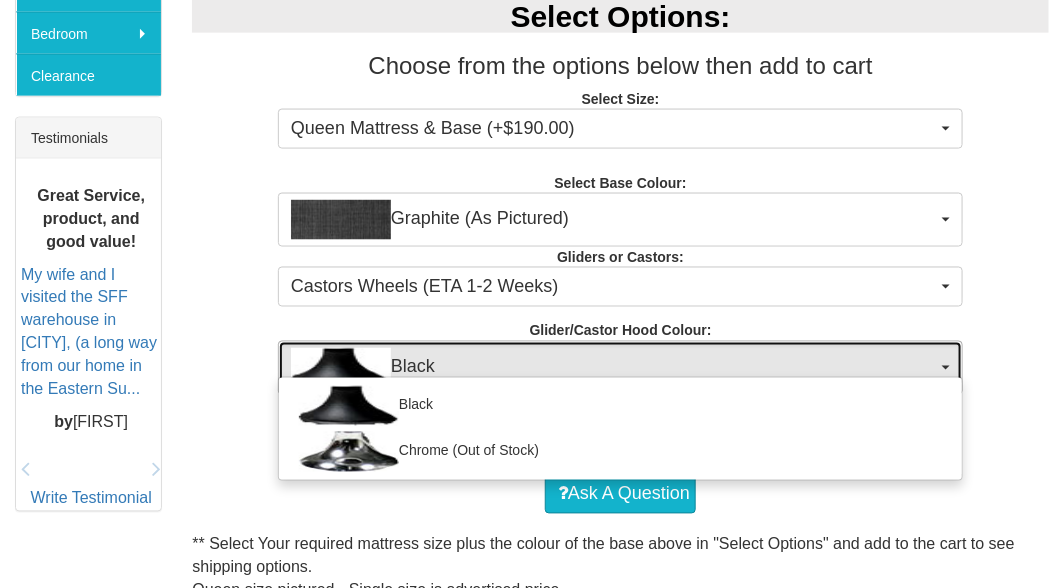 click on "Black" at bounding box center (620, 368) 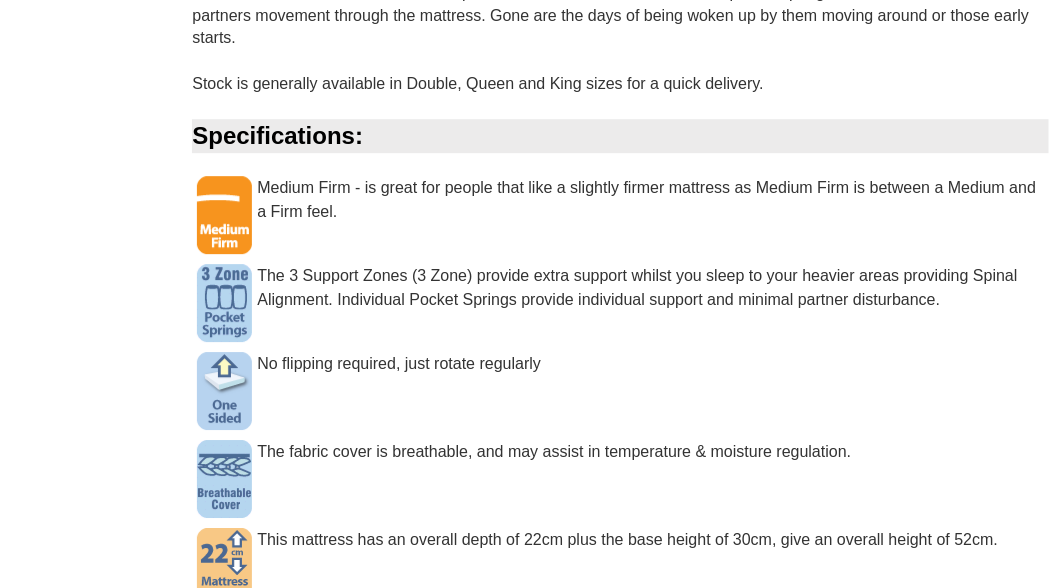 scroll, scrollTop: 1582, scrollLeft: 0, axis: vertical 